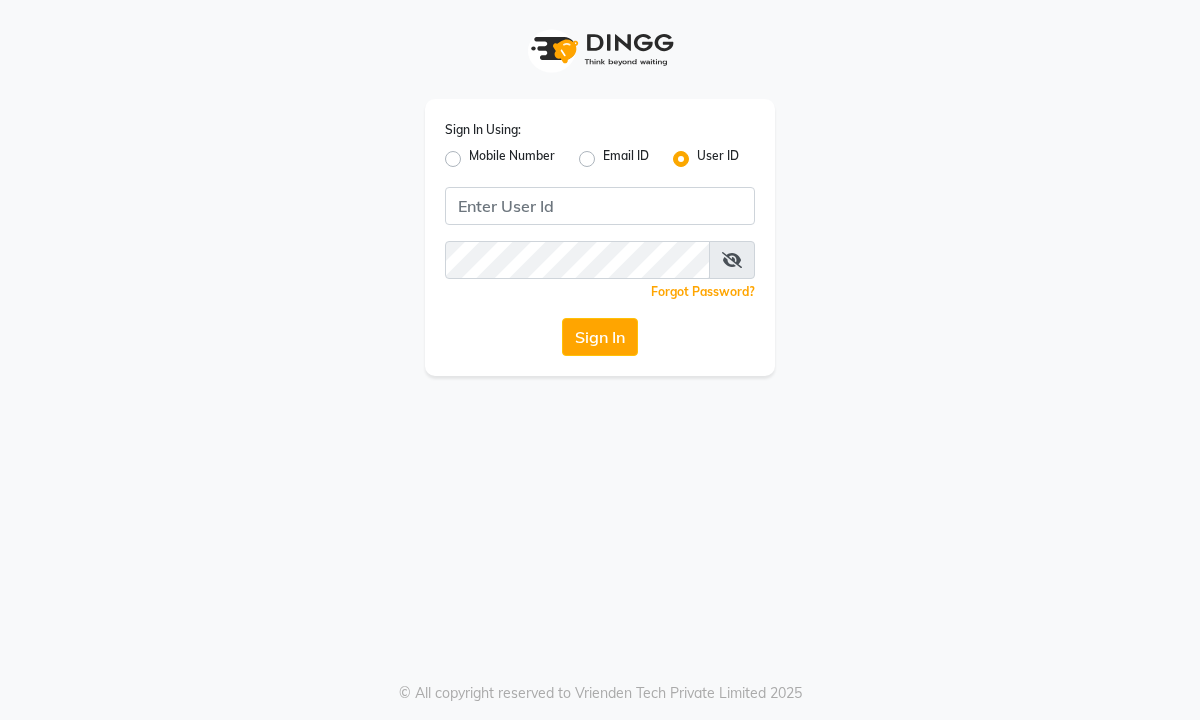 scroll, scrollTop: 0, scrollLeft: 0, axis: both 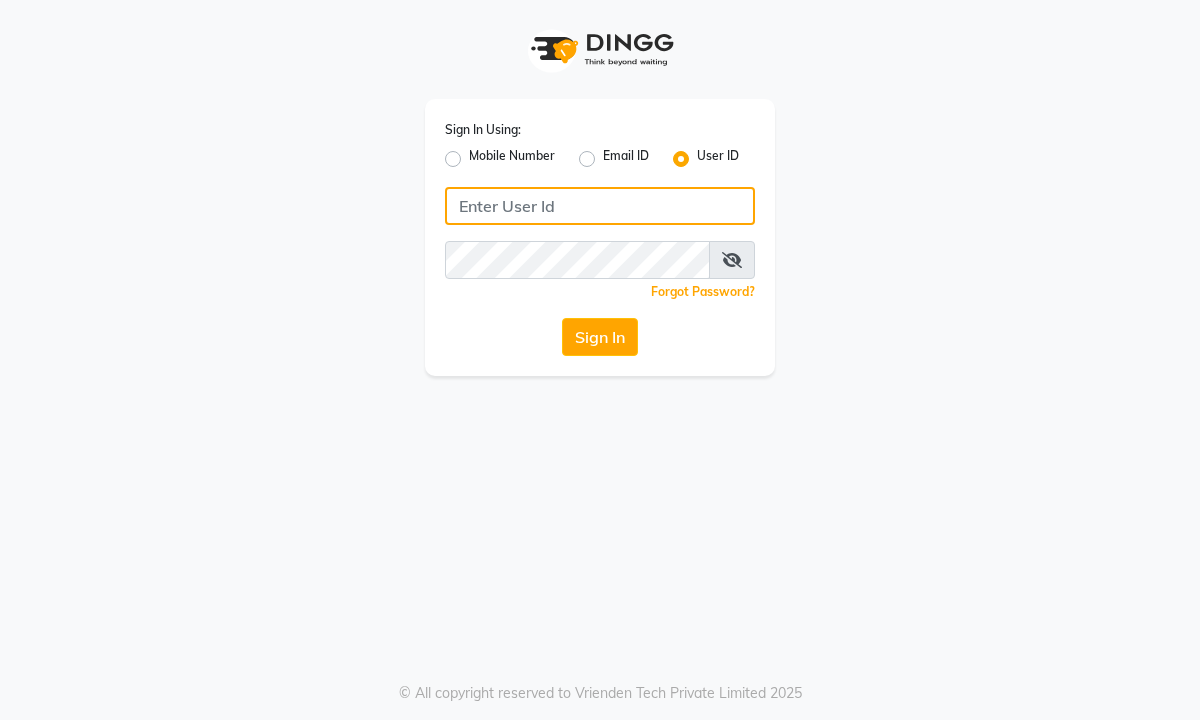 click 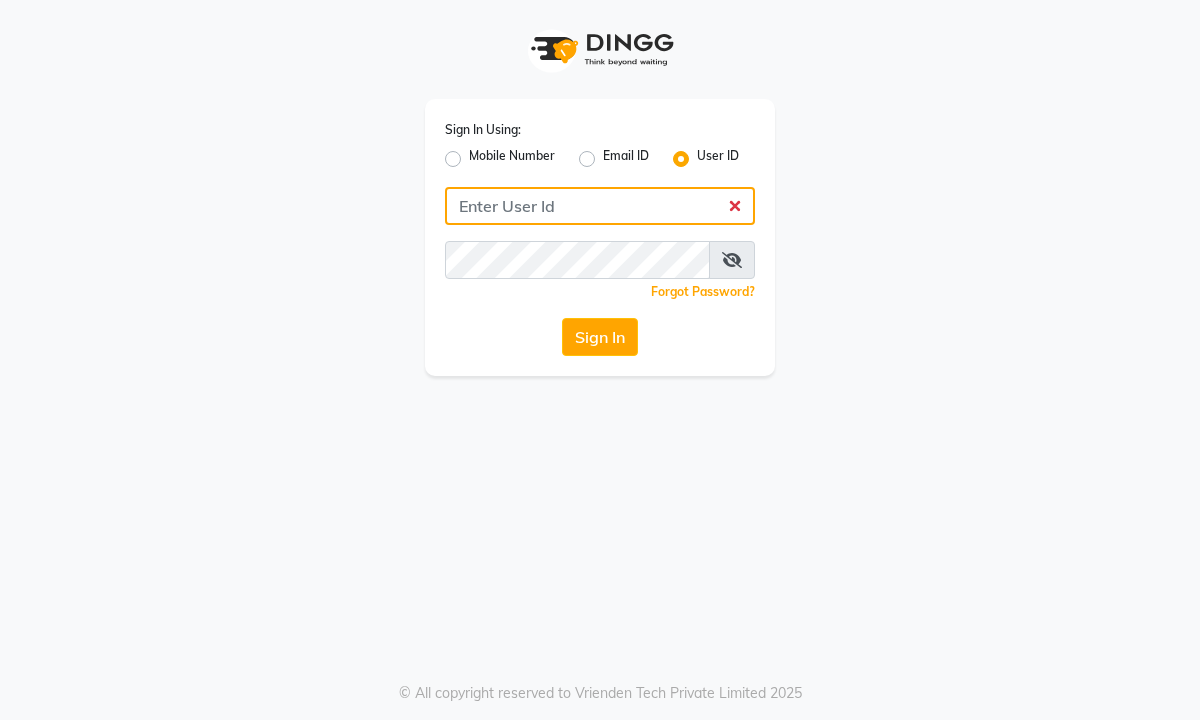 type on "bahoomakeover" 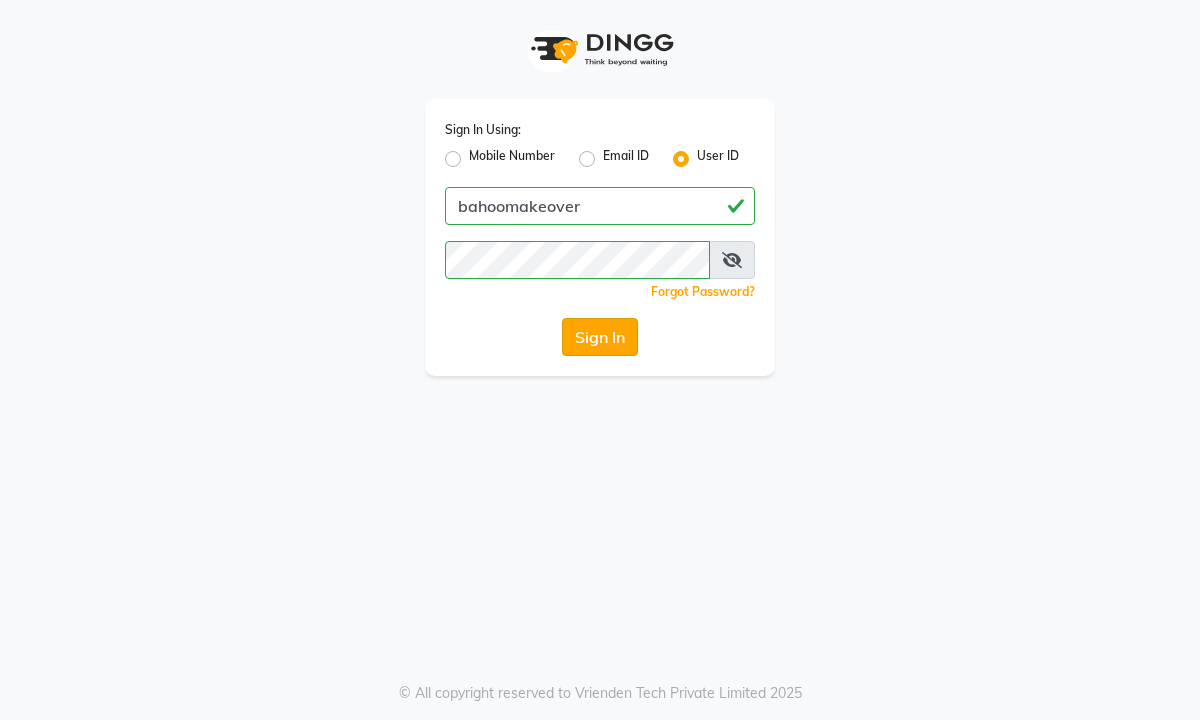 click on "Sign In" 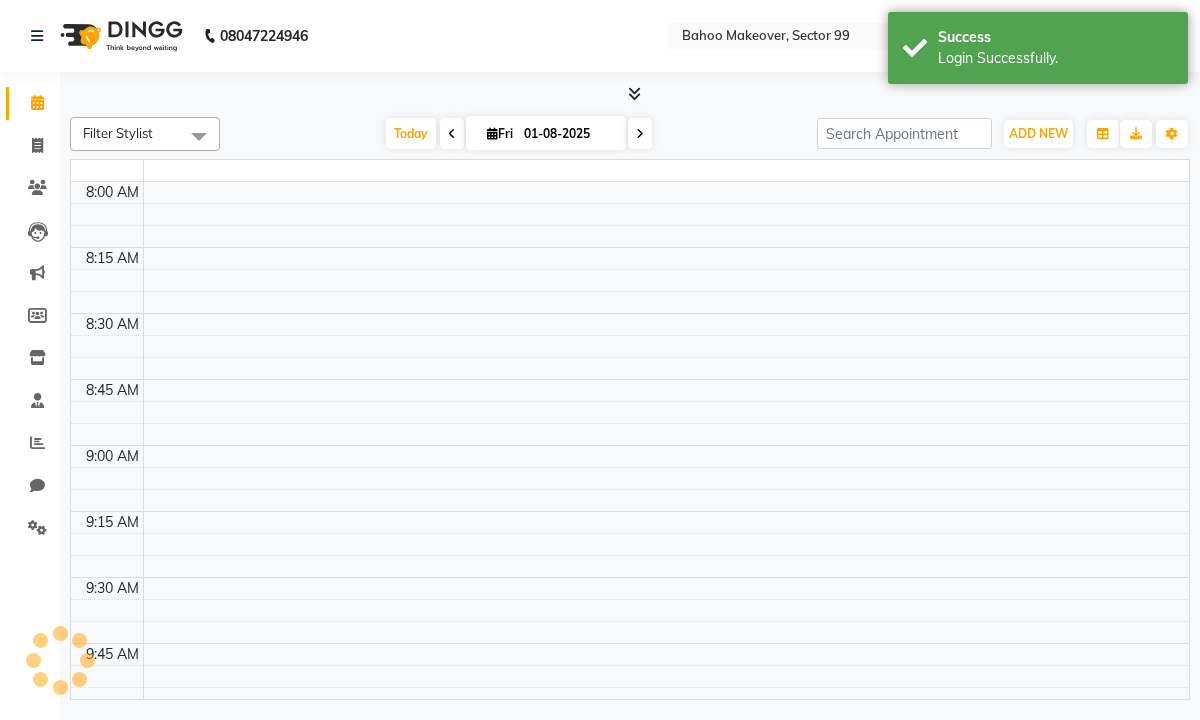 scroll, scrollTop: 0, scrollLeft: 0, axis: both 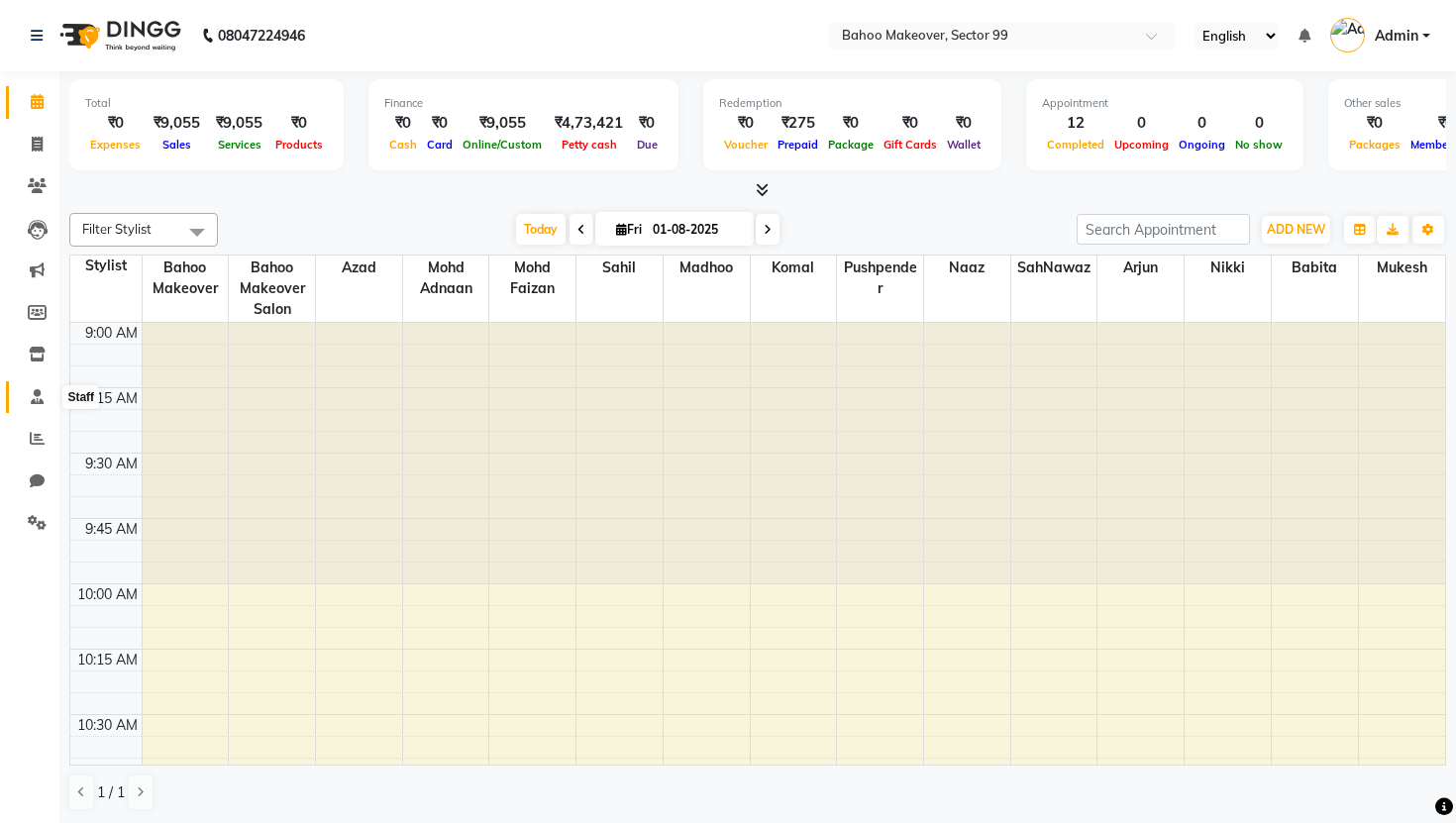 click 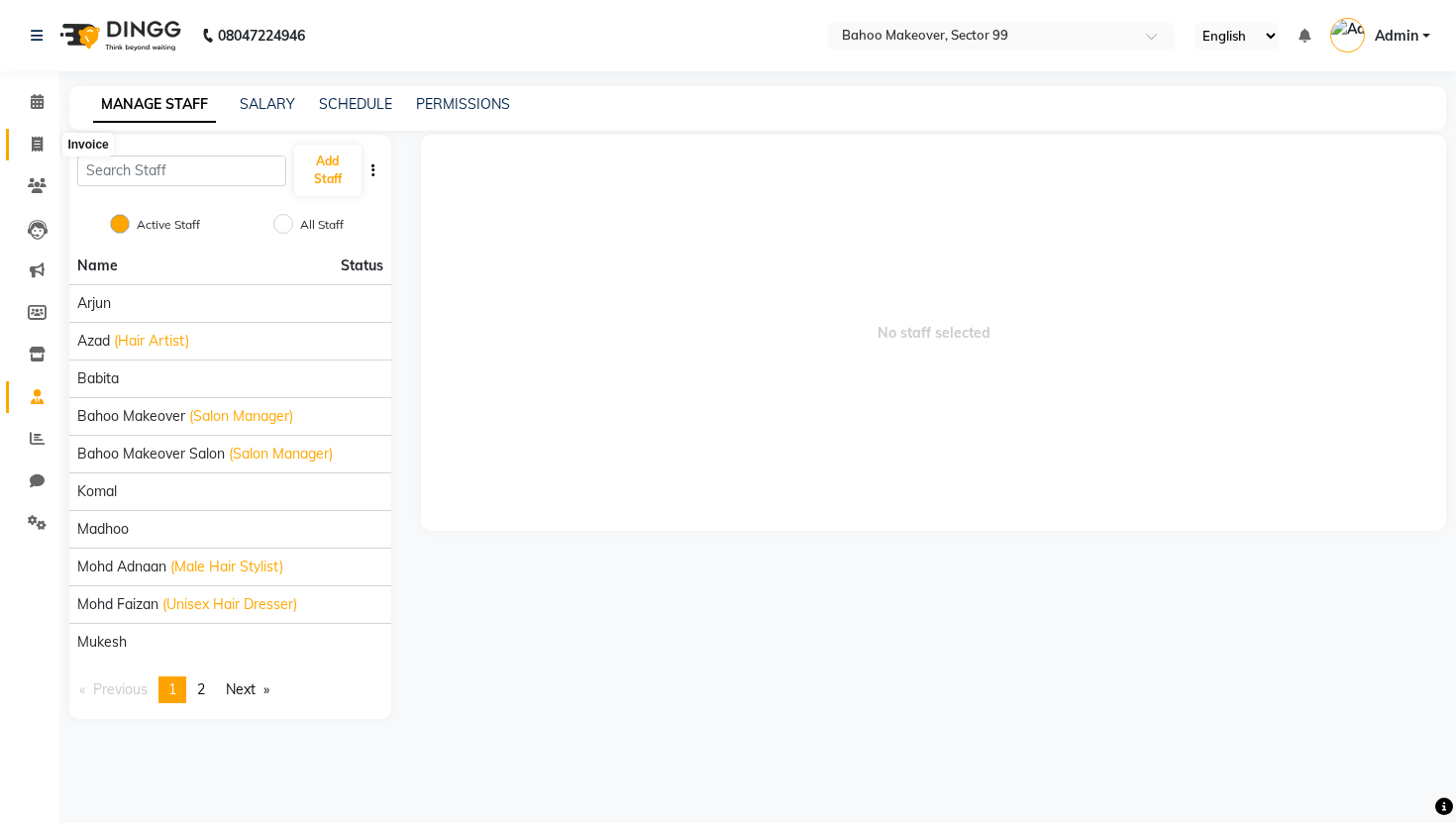 click 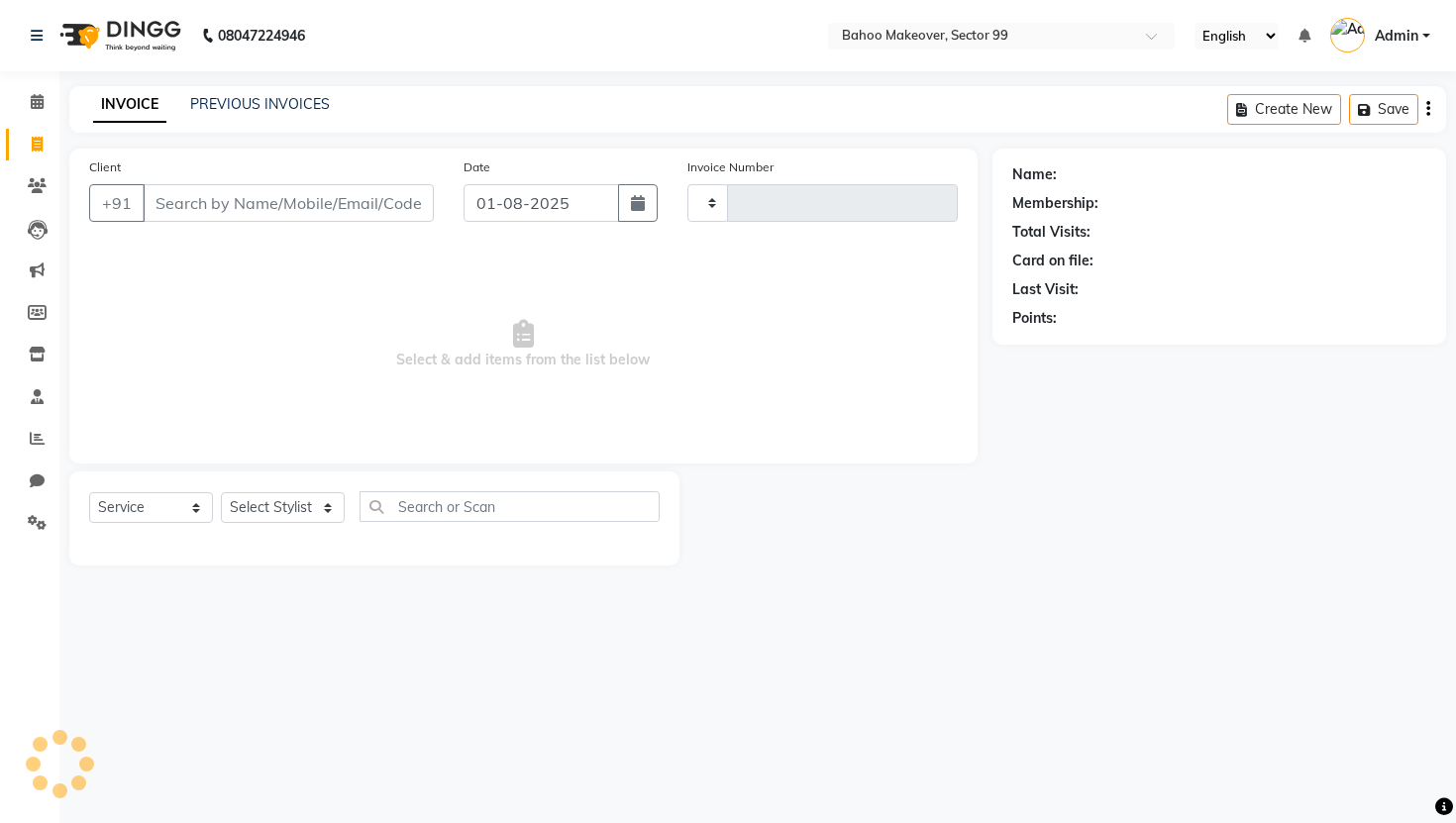 type on "2350" 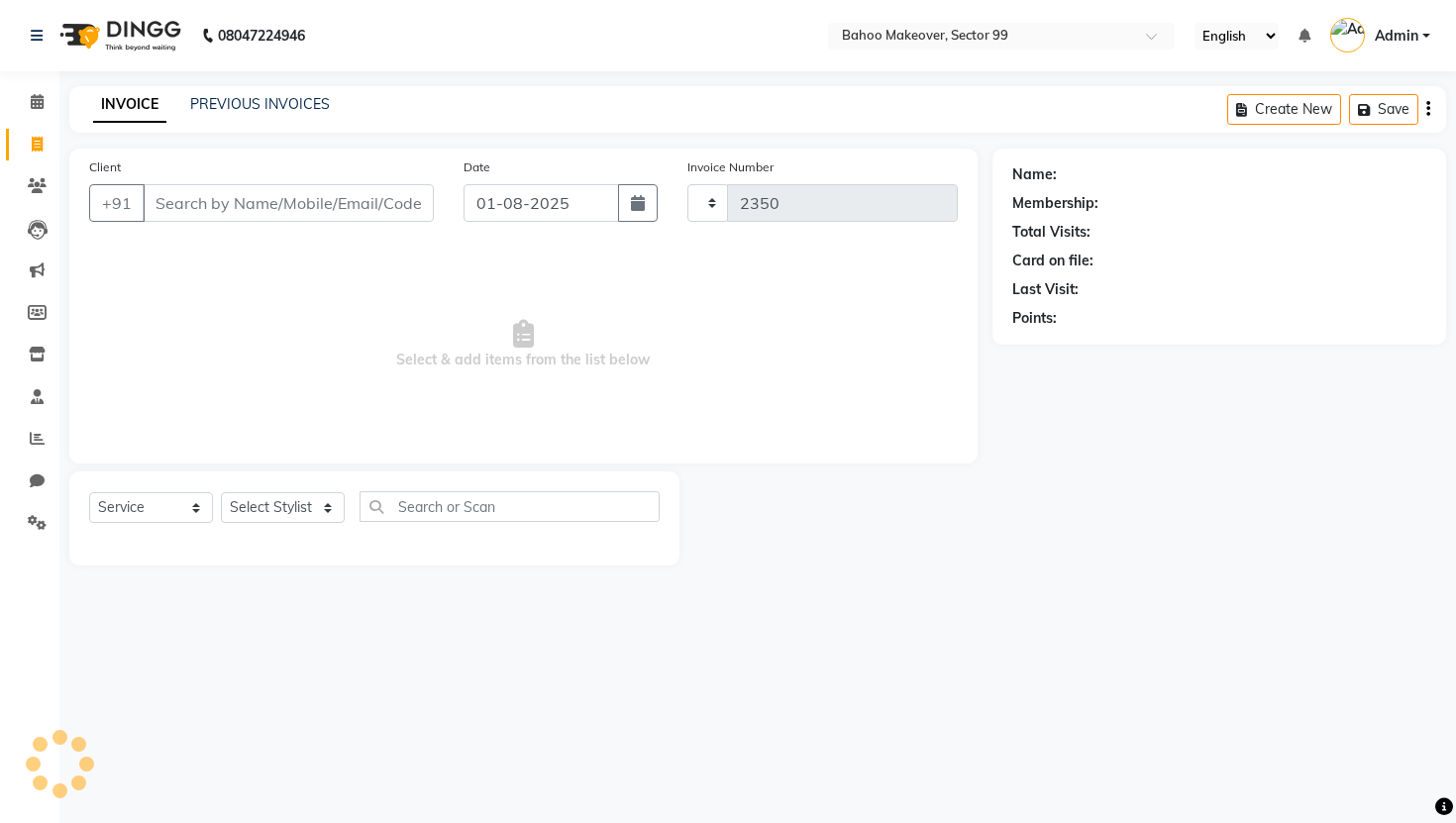 select on "6856" 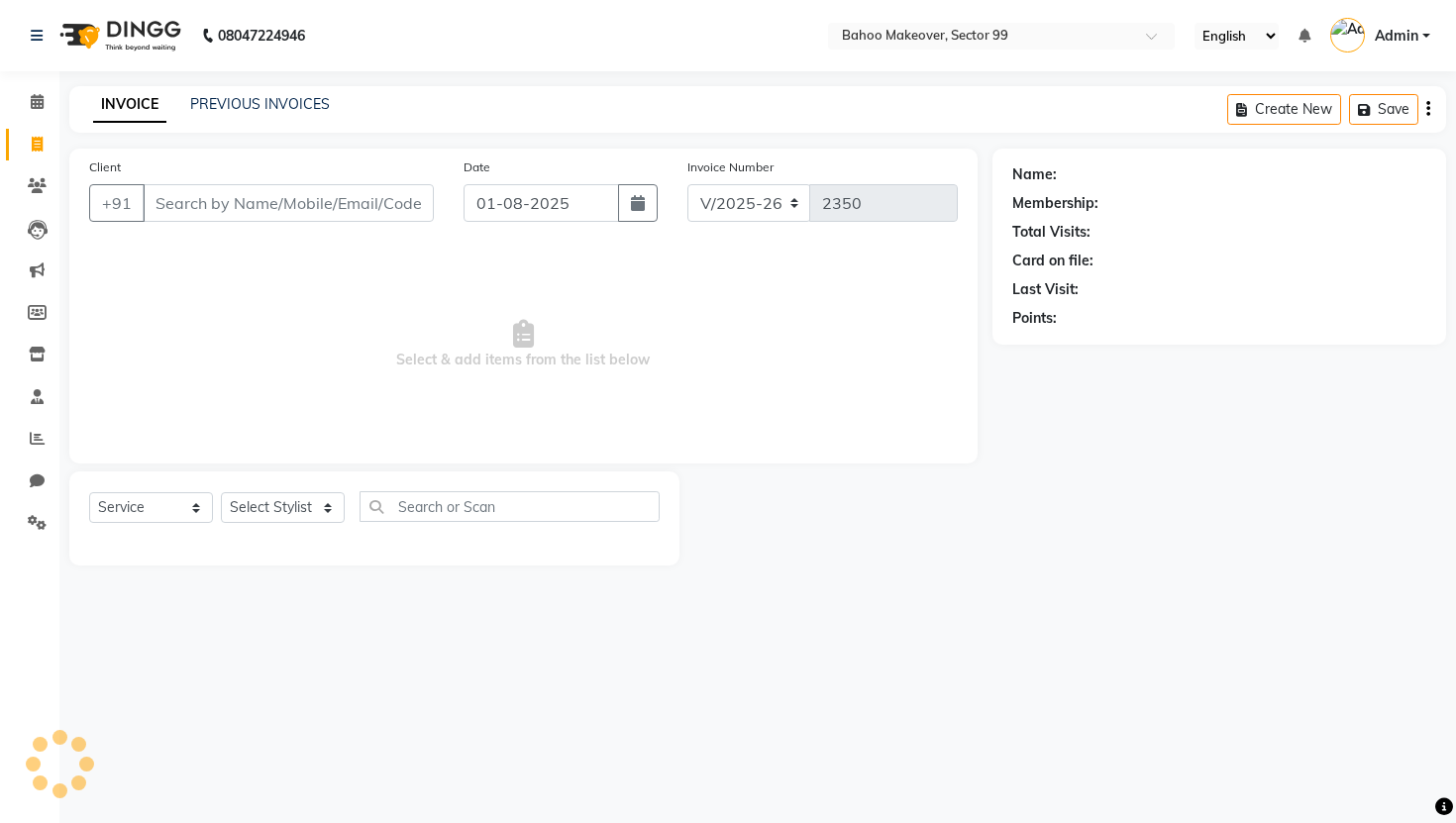click on "Client" at bounding box center [288, 203] 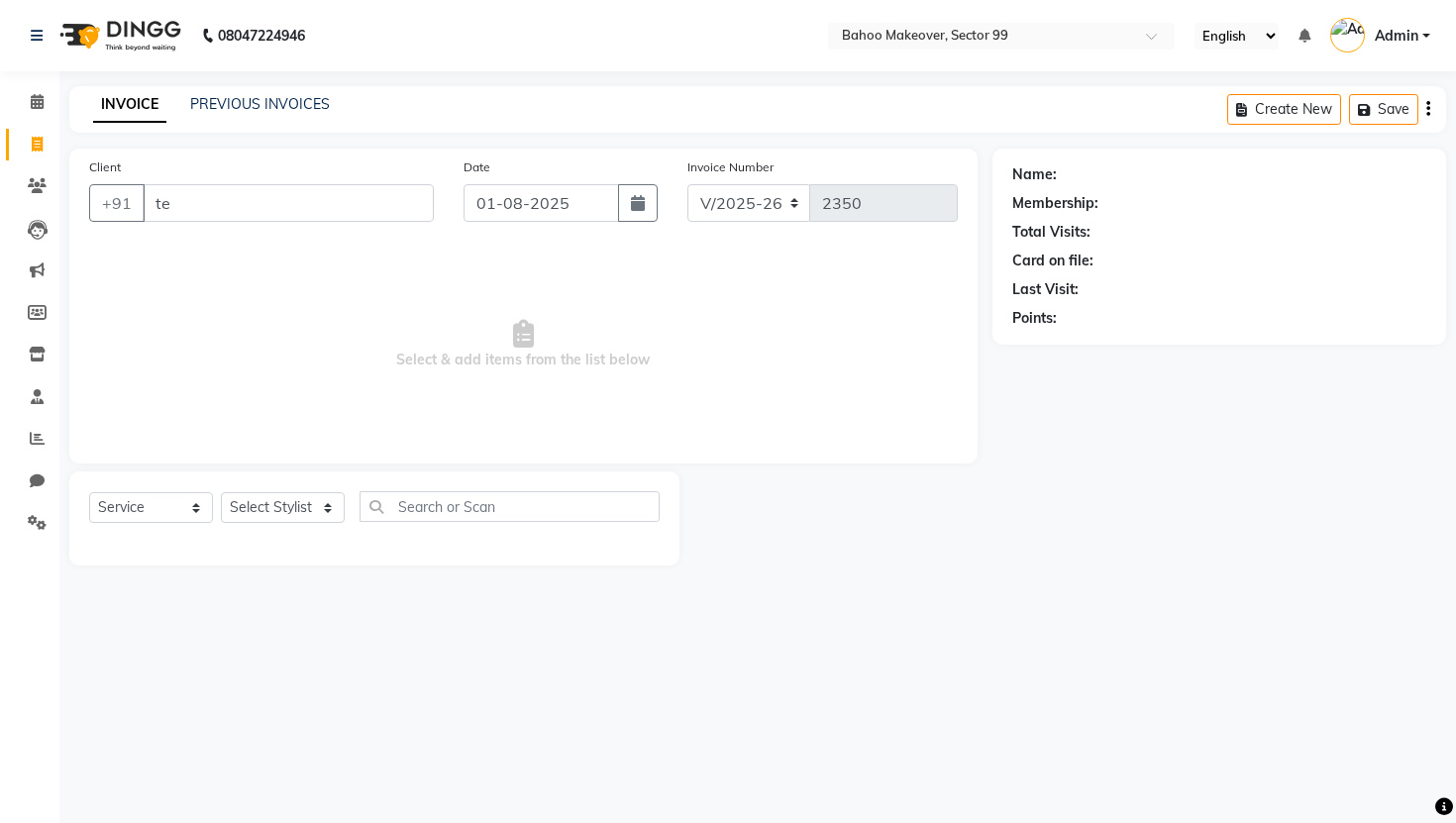 type on "t" 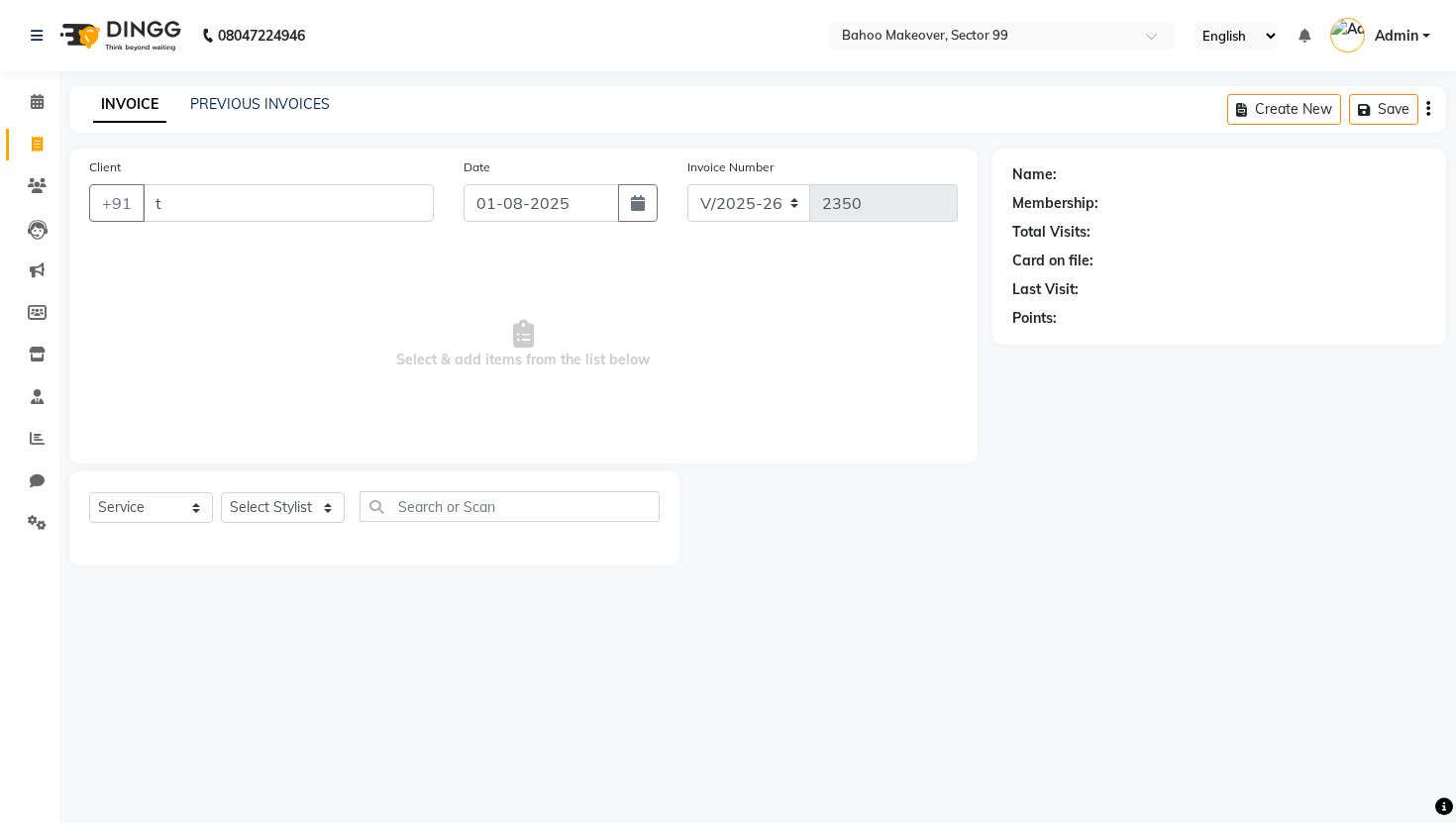 type 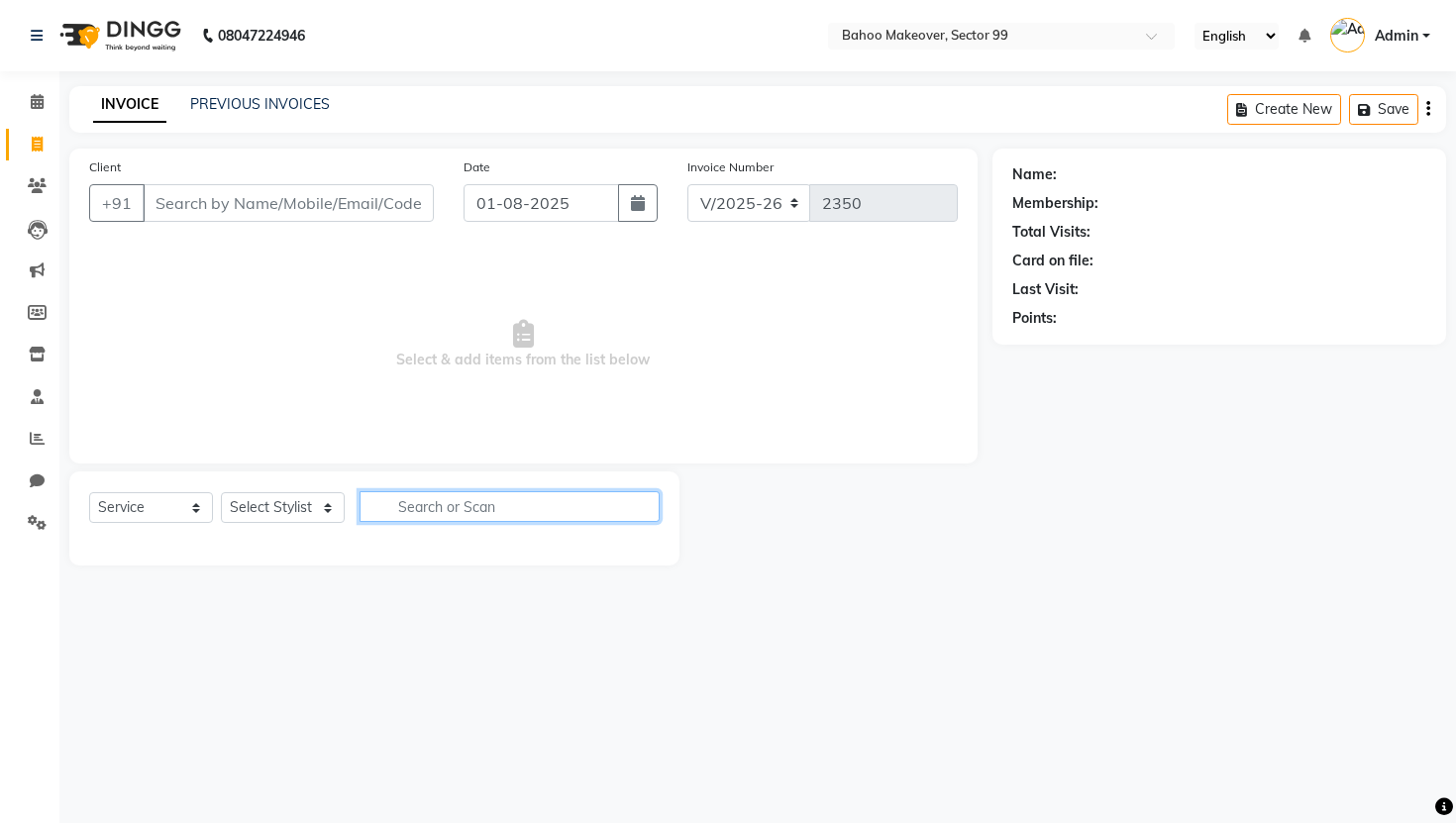 click 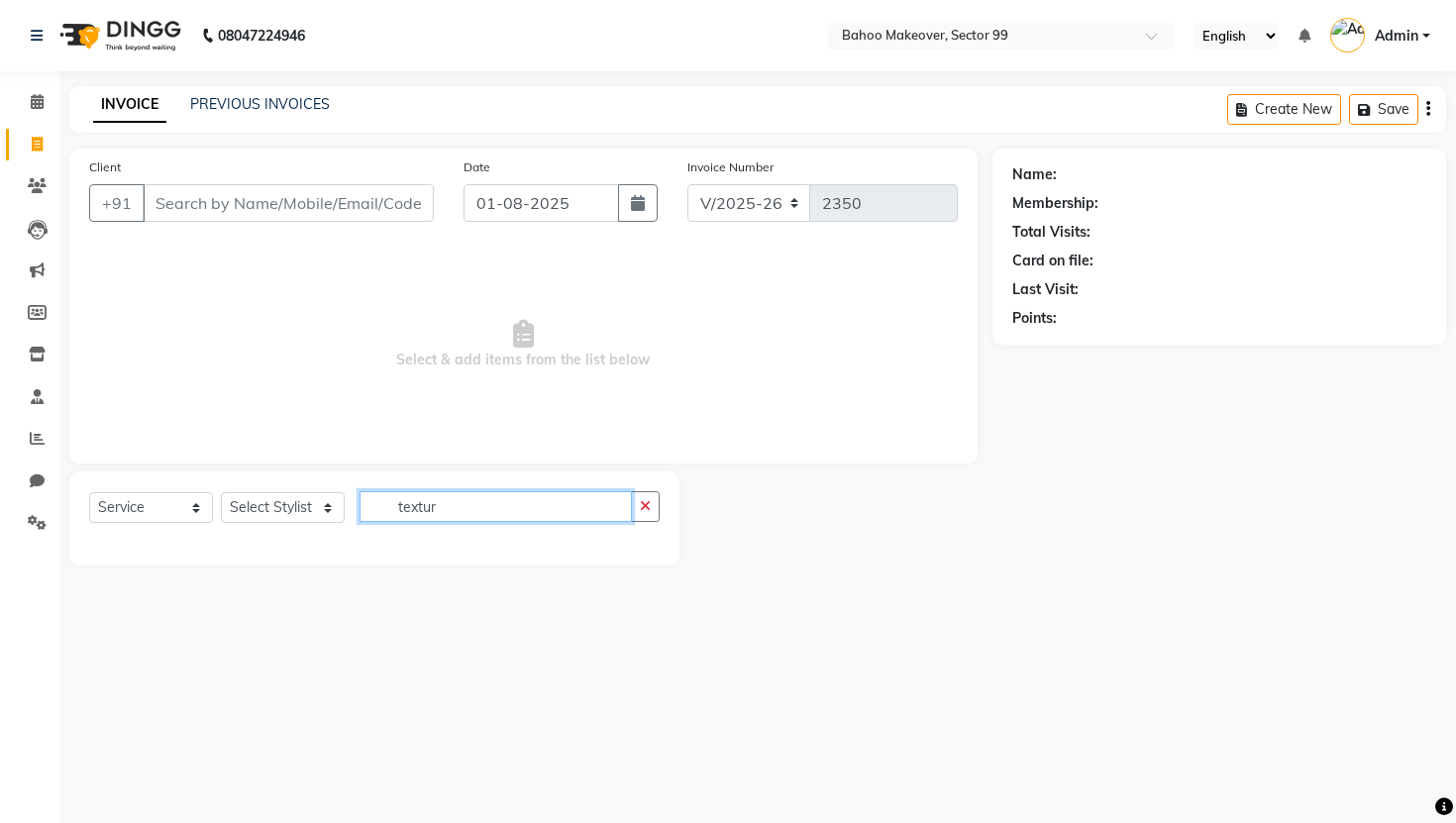 type on "textur" 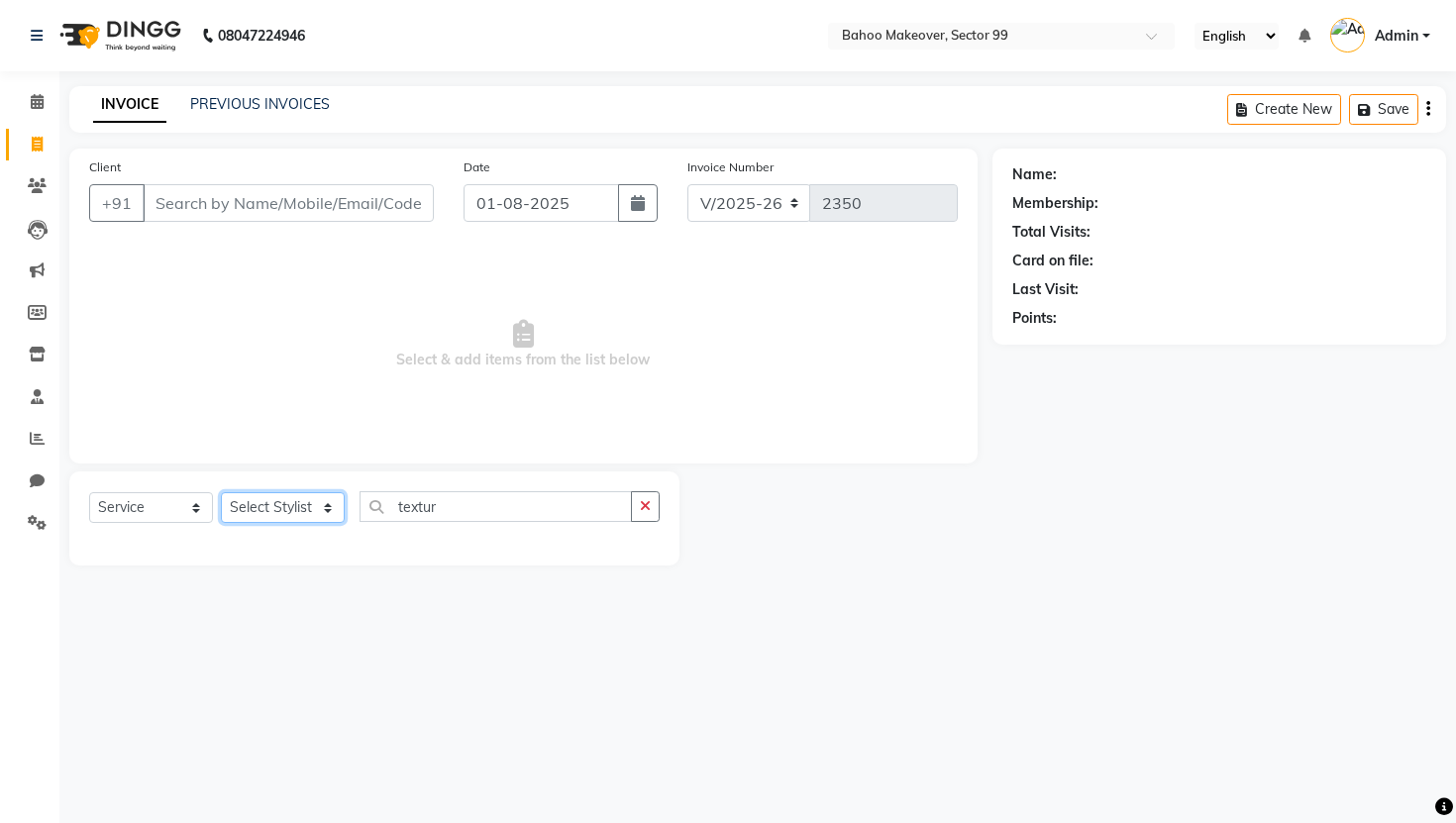 click on "Select Stylist Arjun Azad Babita Bahoo Makeover Bahoo Makeover Salon Komal Madhoo Mohd Adnaan Mohd Faizan Mukesh Naaz Nikki Pushpender Sahil  SahNawaz" 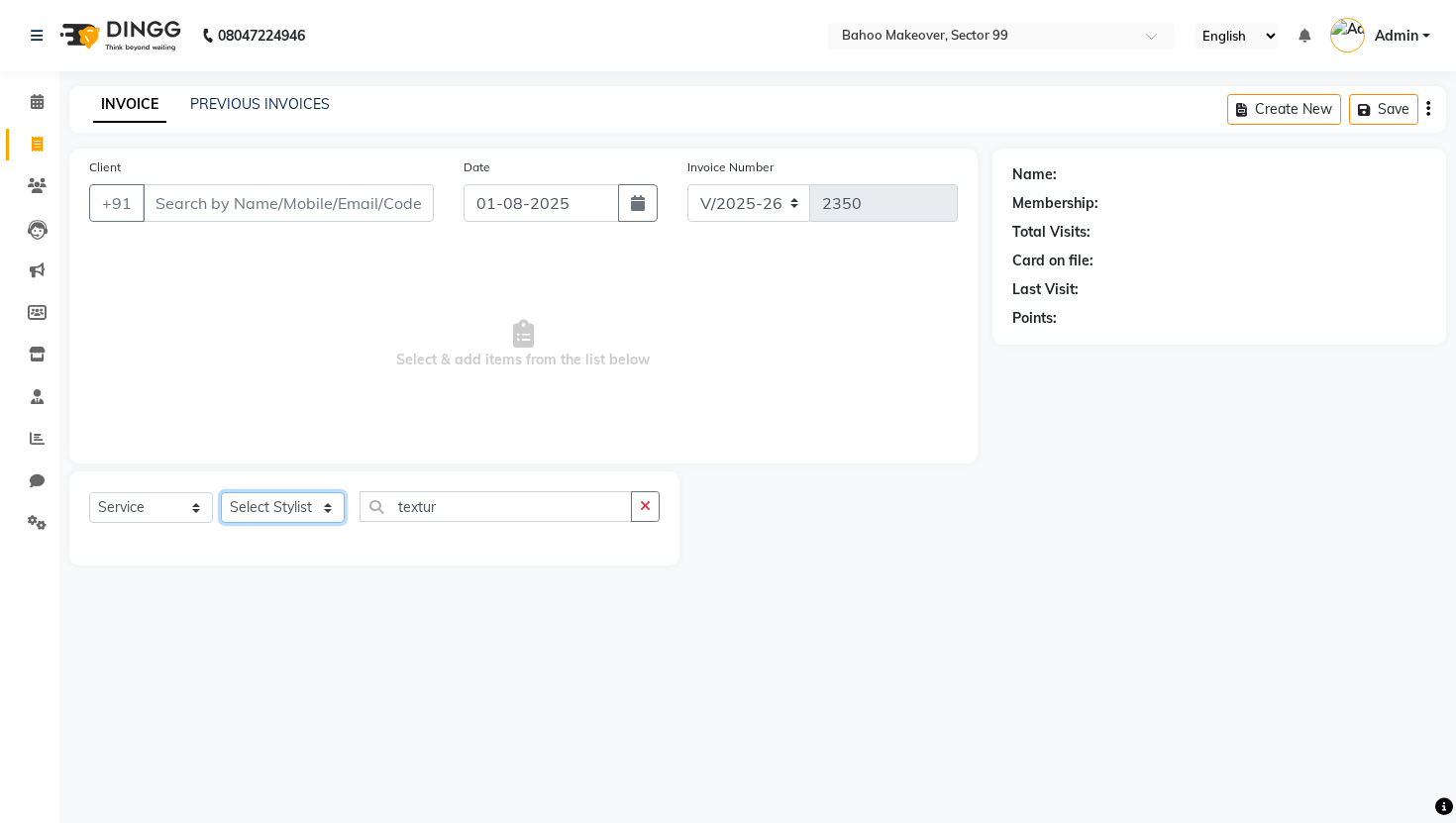 select on "54236" 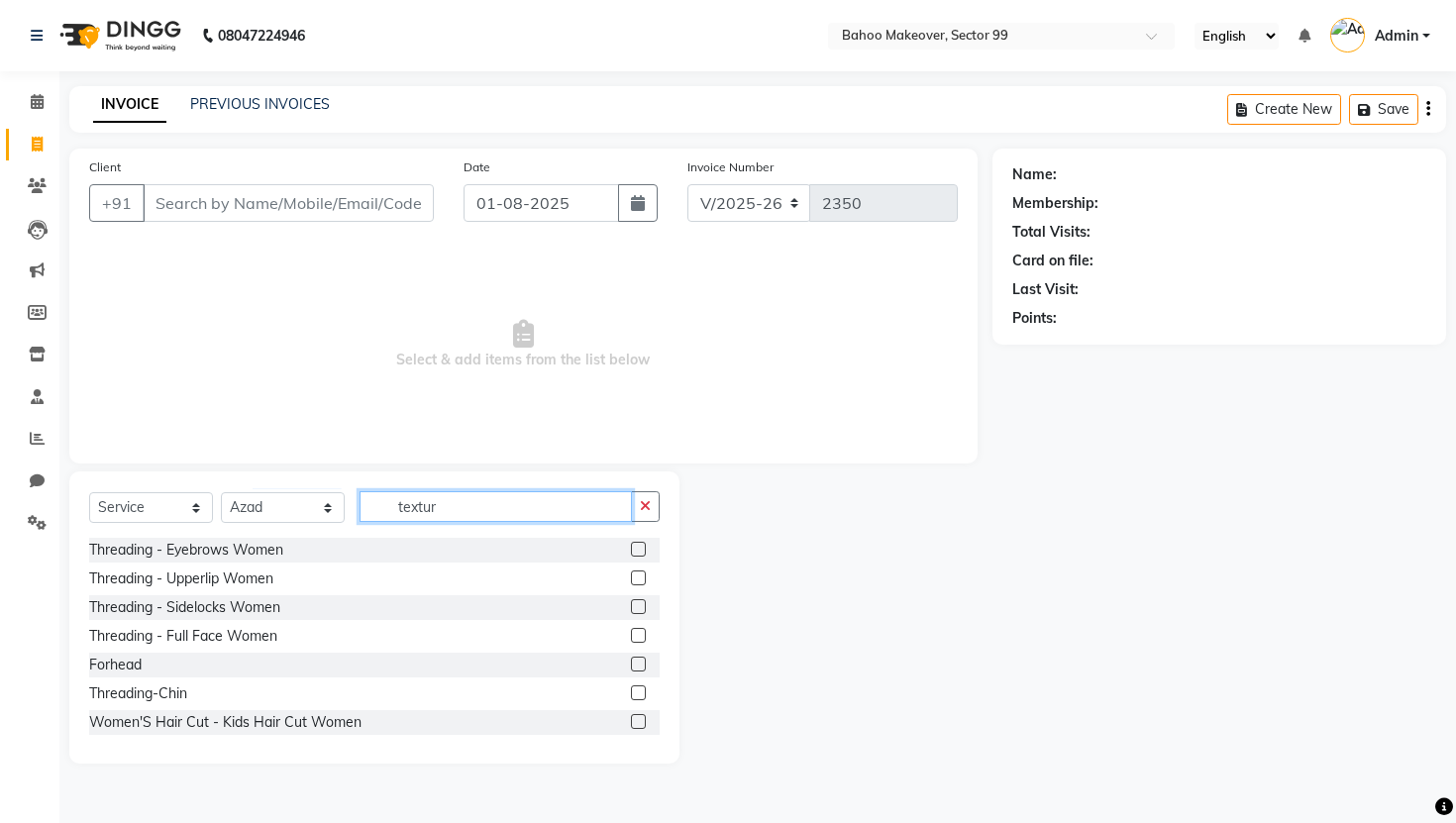 click on "textur" 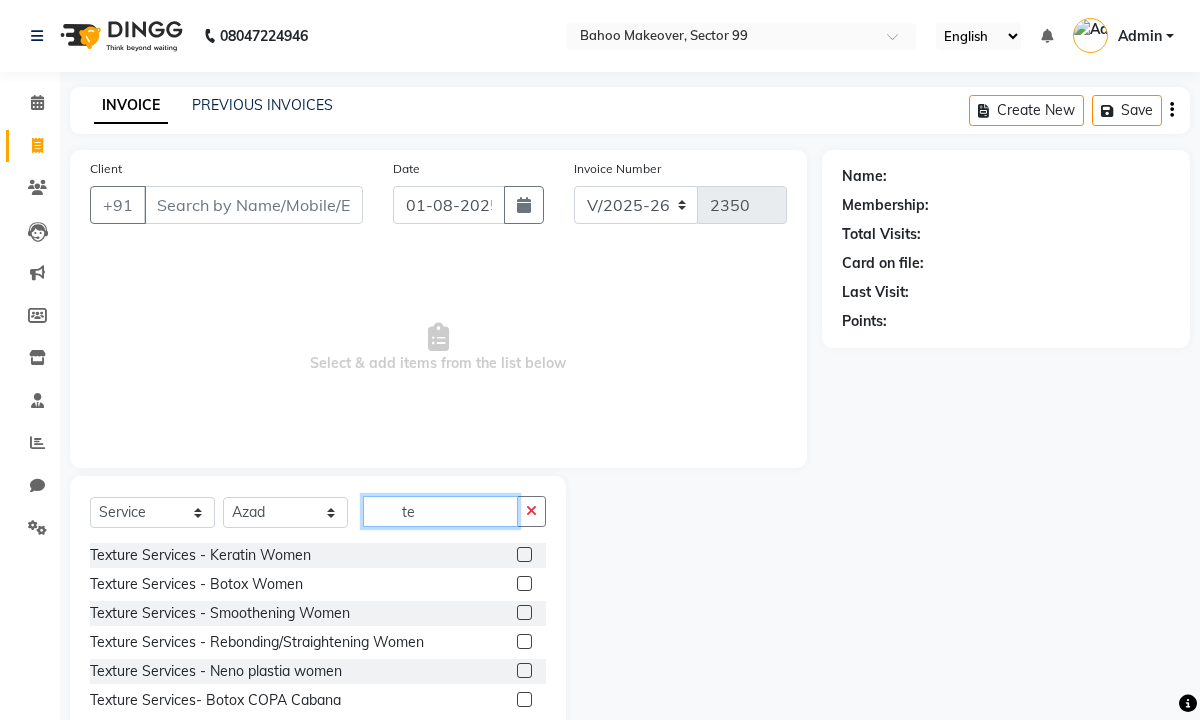 type on "t" 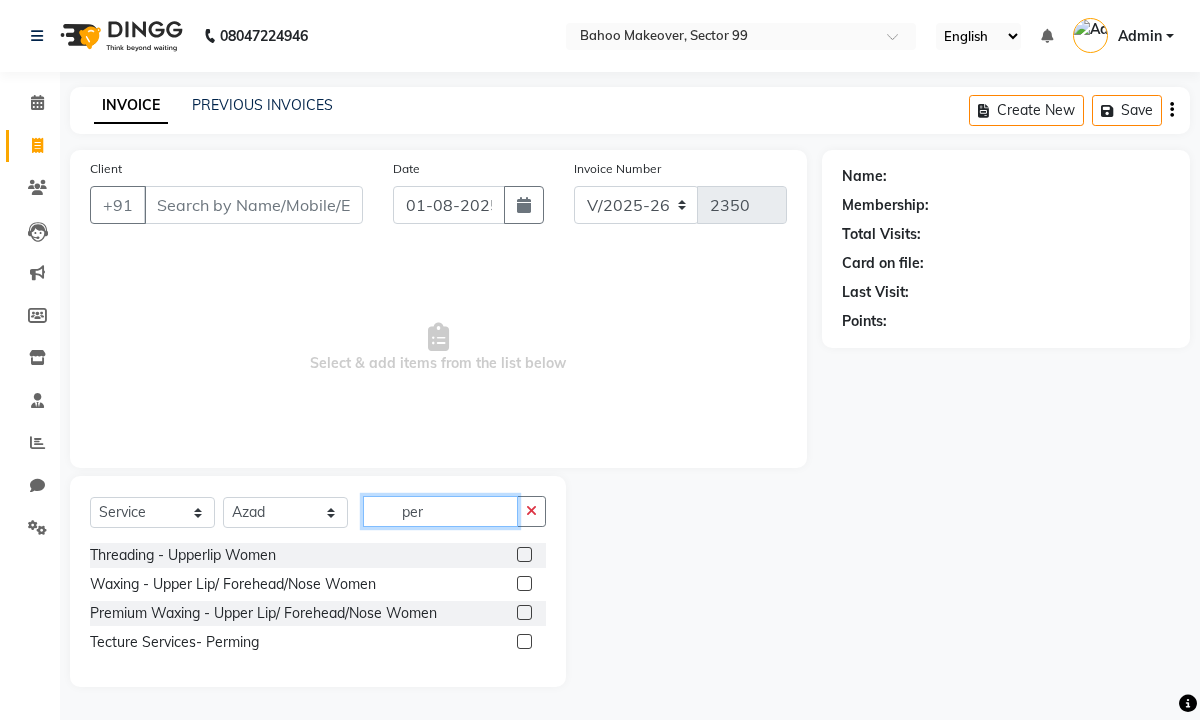 type on "perm" 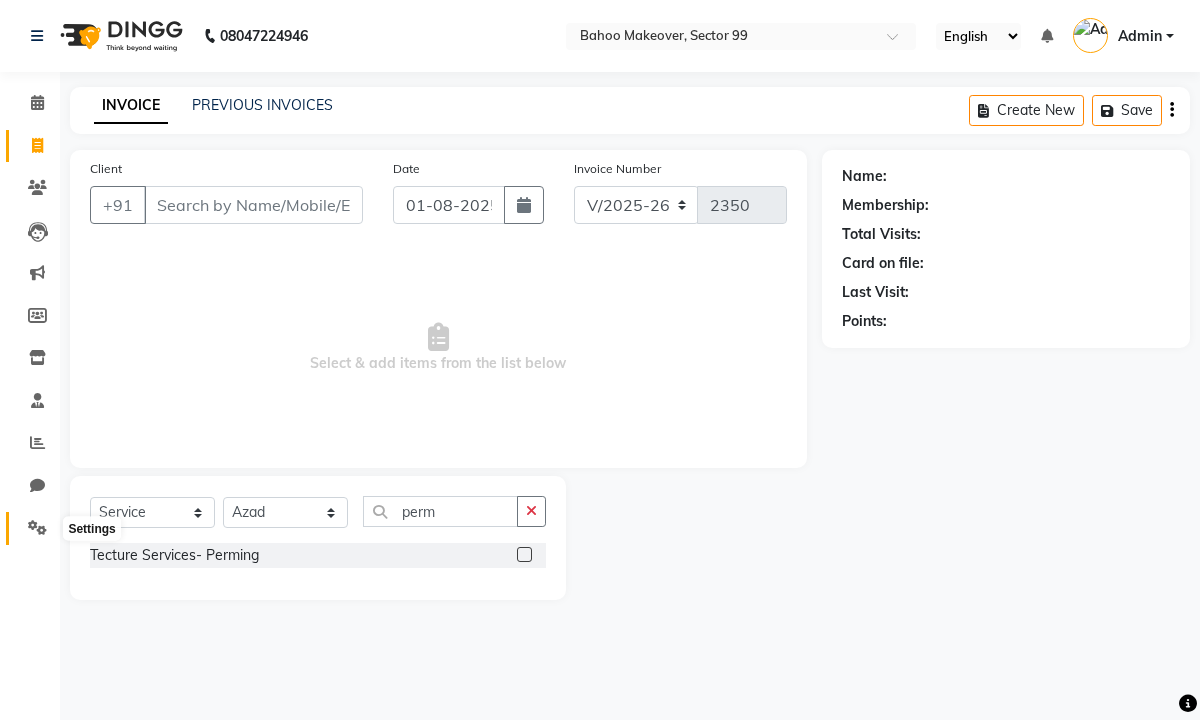 click 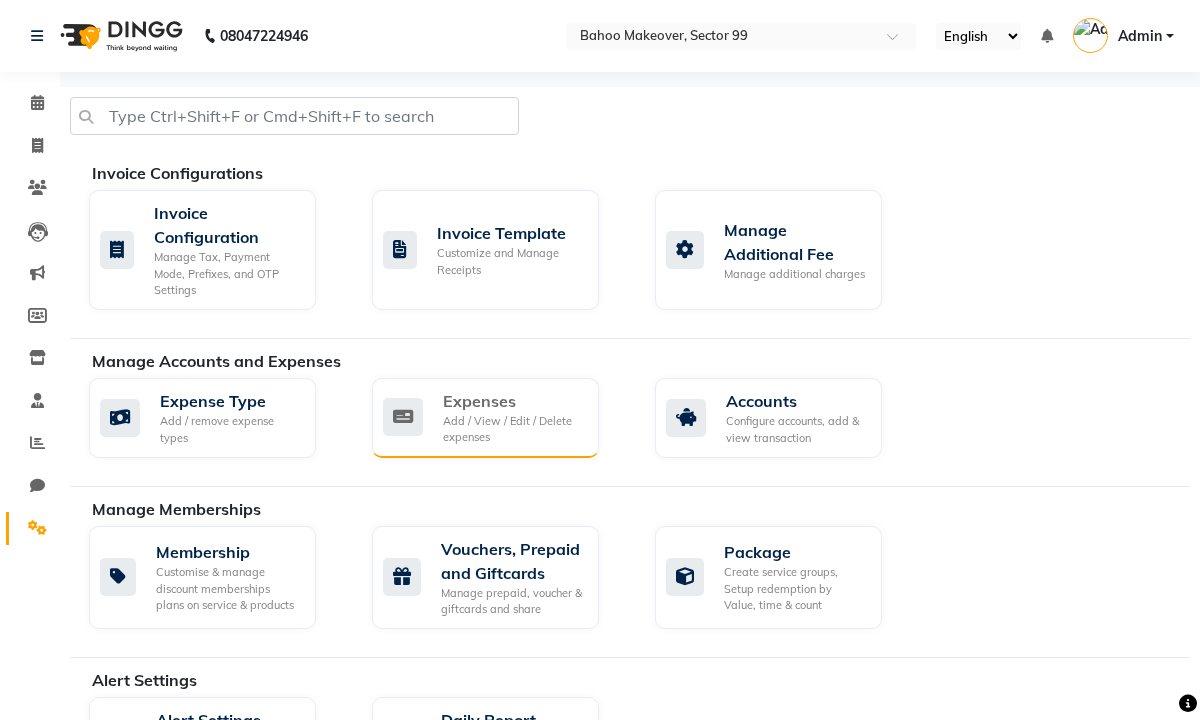 click on "Expenses" 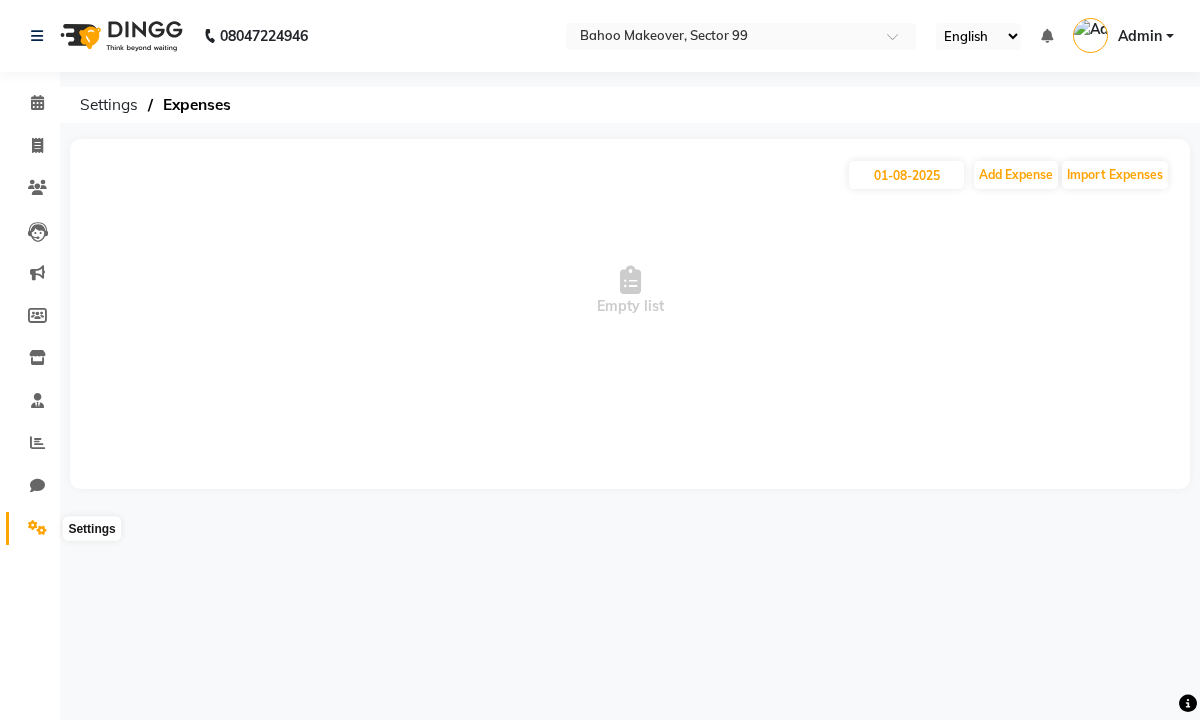 click 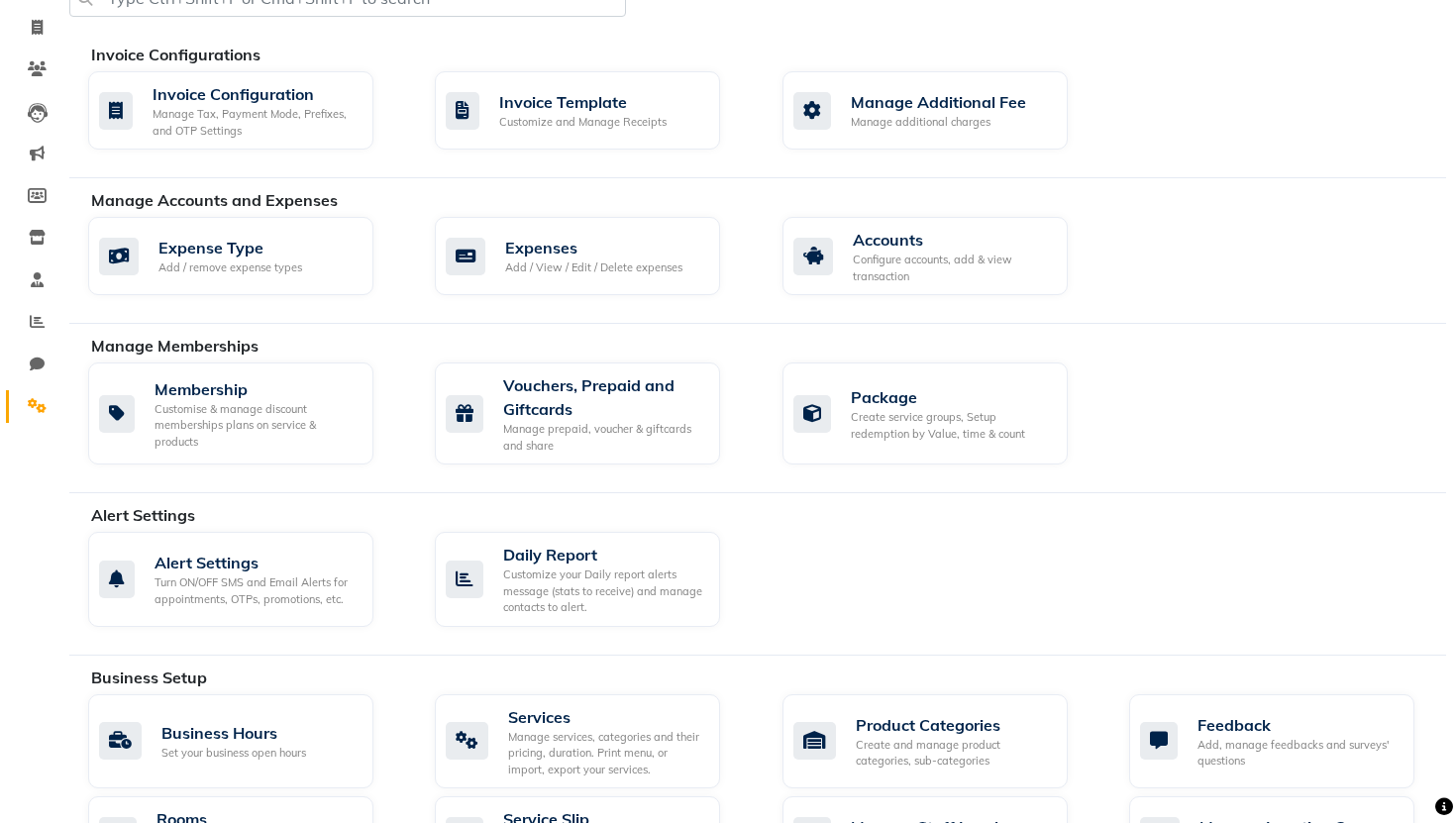 scroll, scrollTop: 119, scrollLeft: 0, axis: vertical 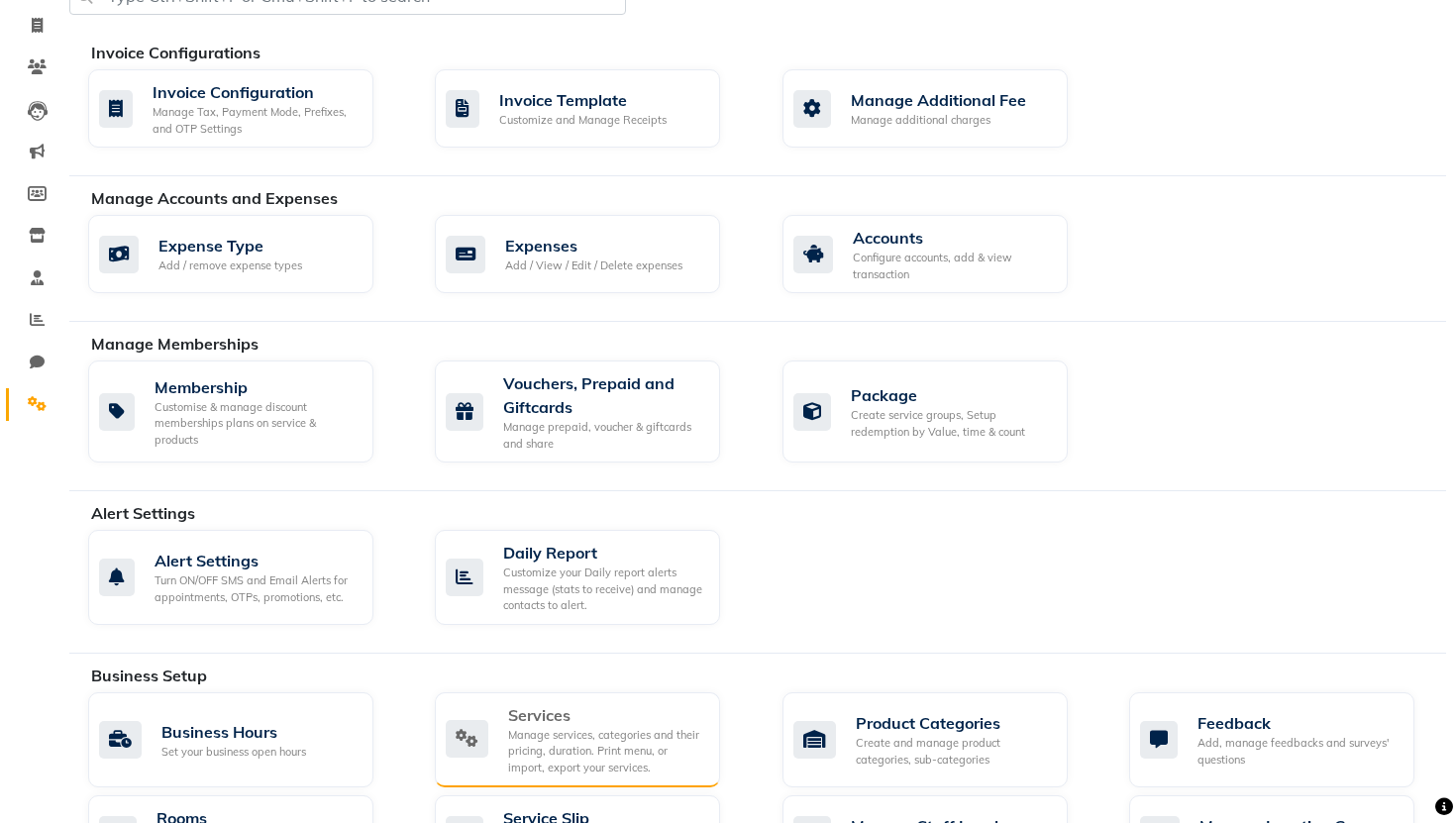 click on "Services" 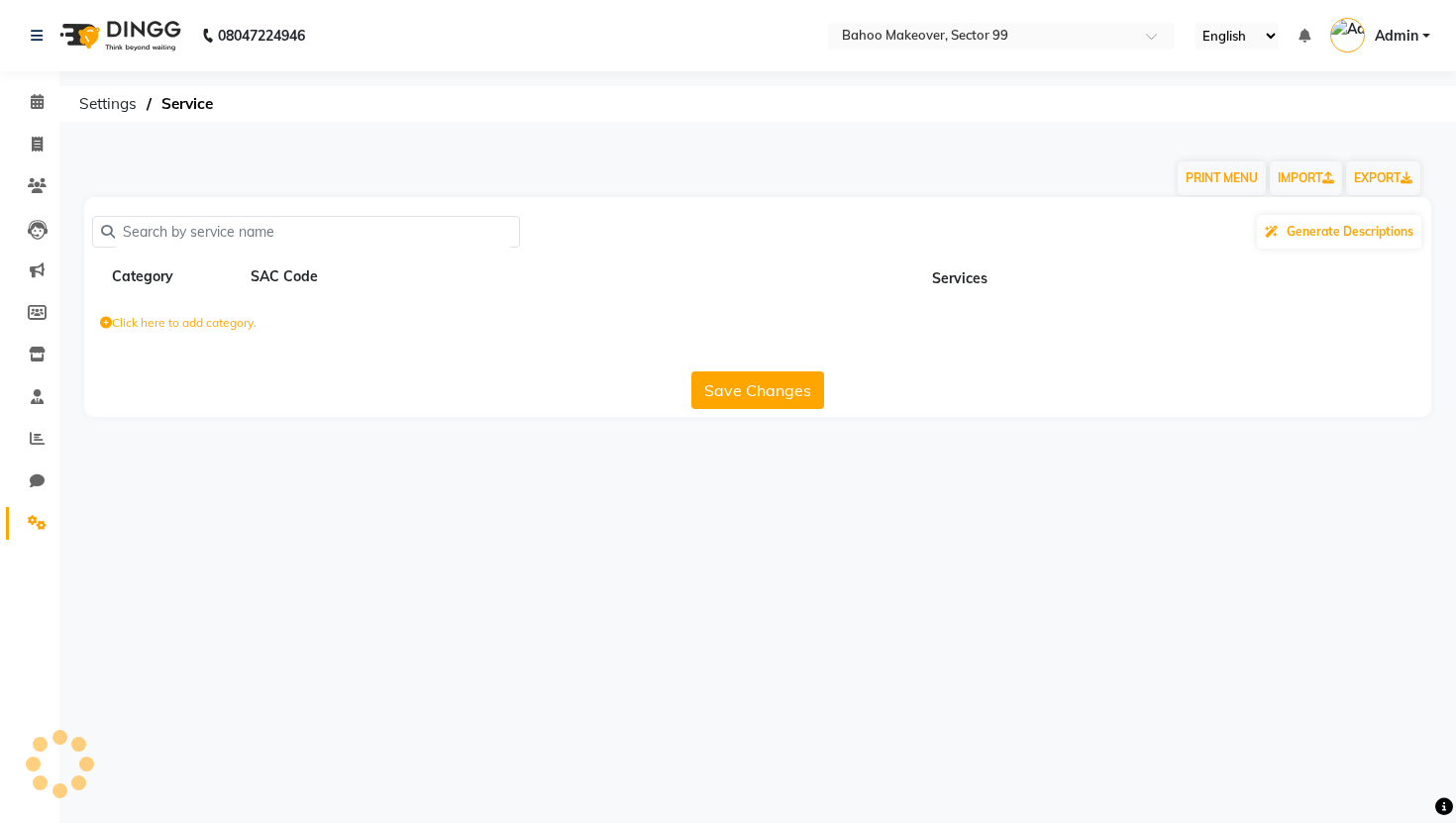scroll, scrollTop: 0, scrollLeft: 0, axis: both 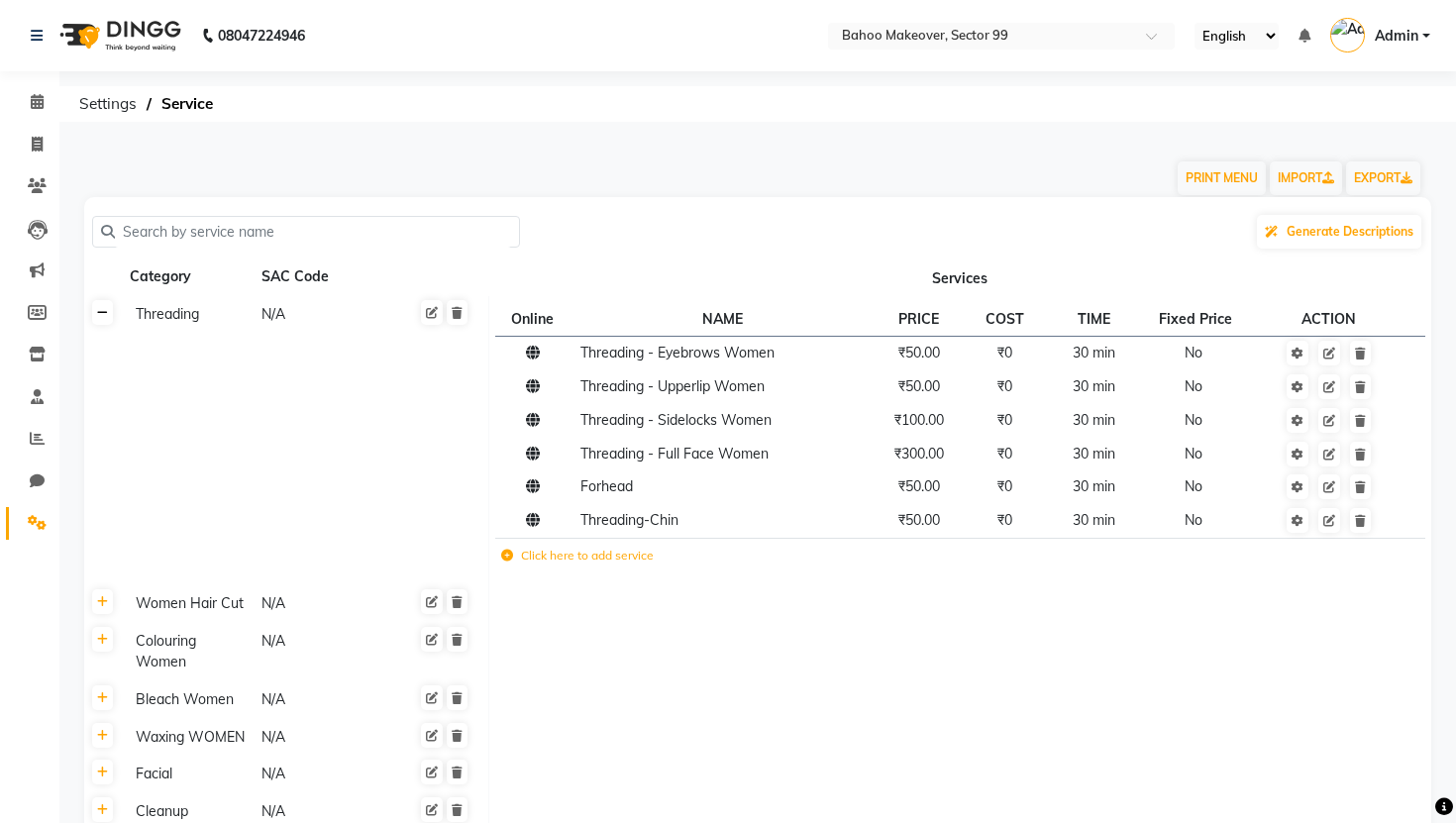 click 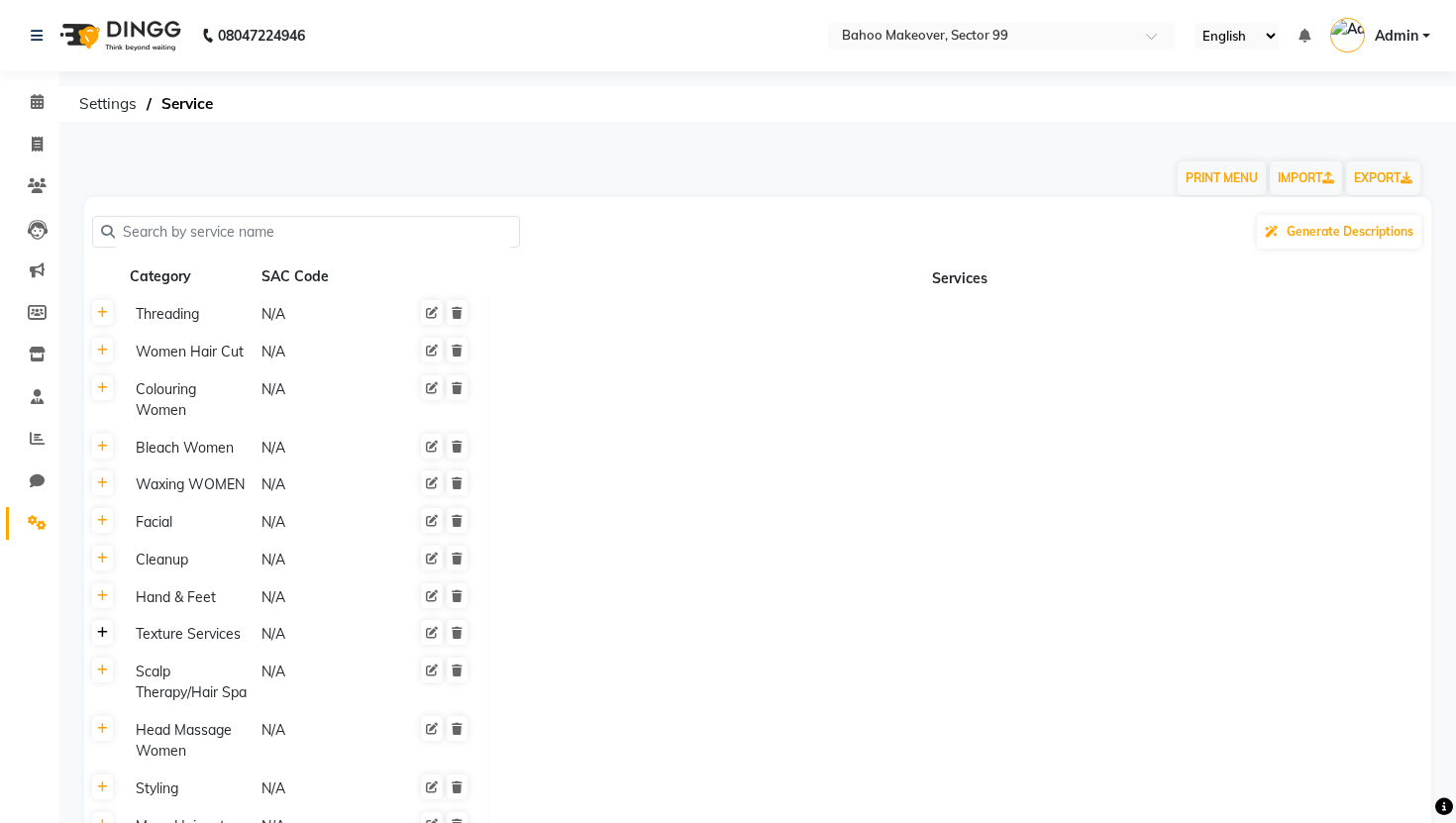 click 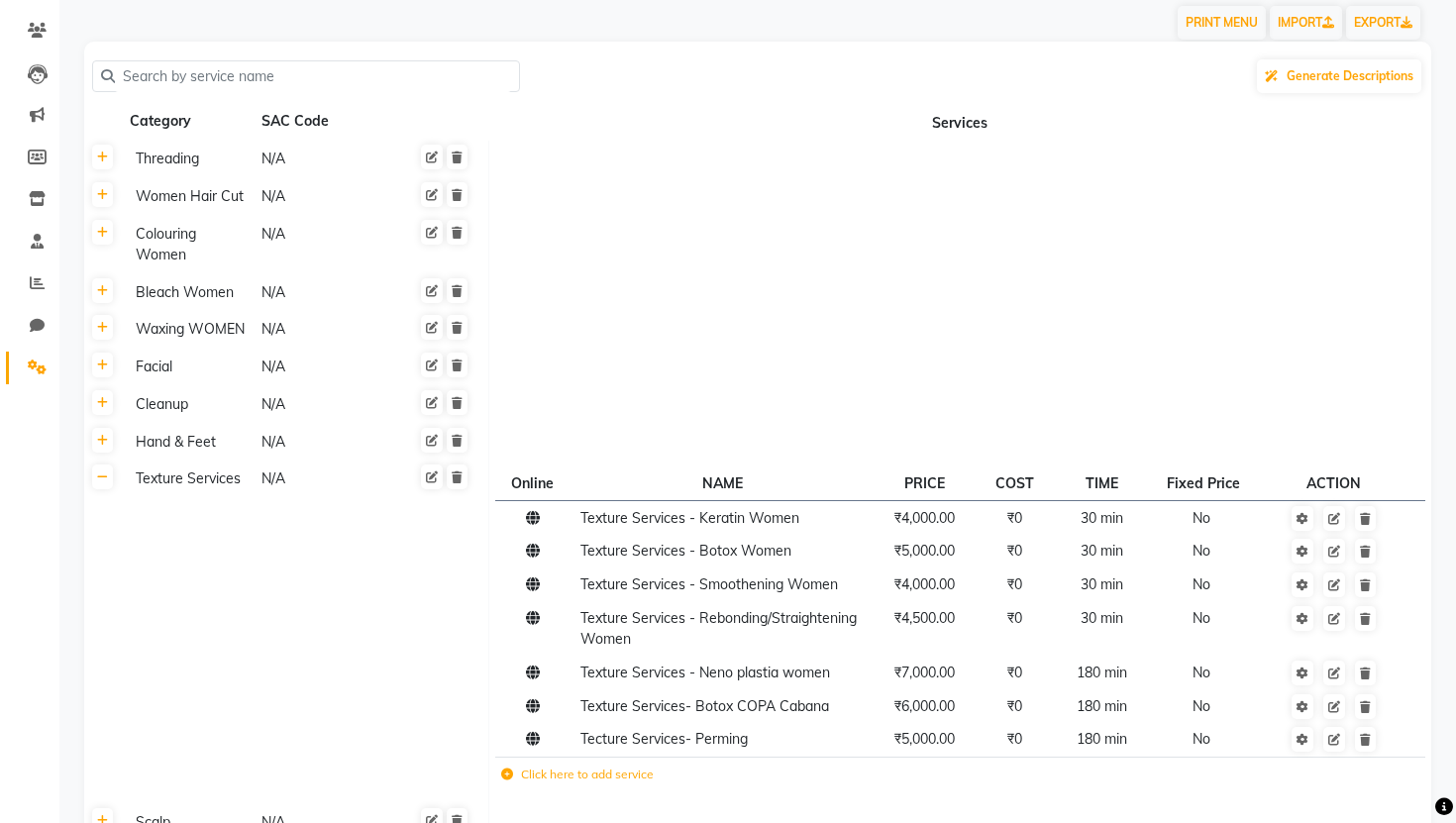 scroll, scrollTop: 158, scrollLeft: 0, axis: vertical 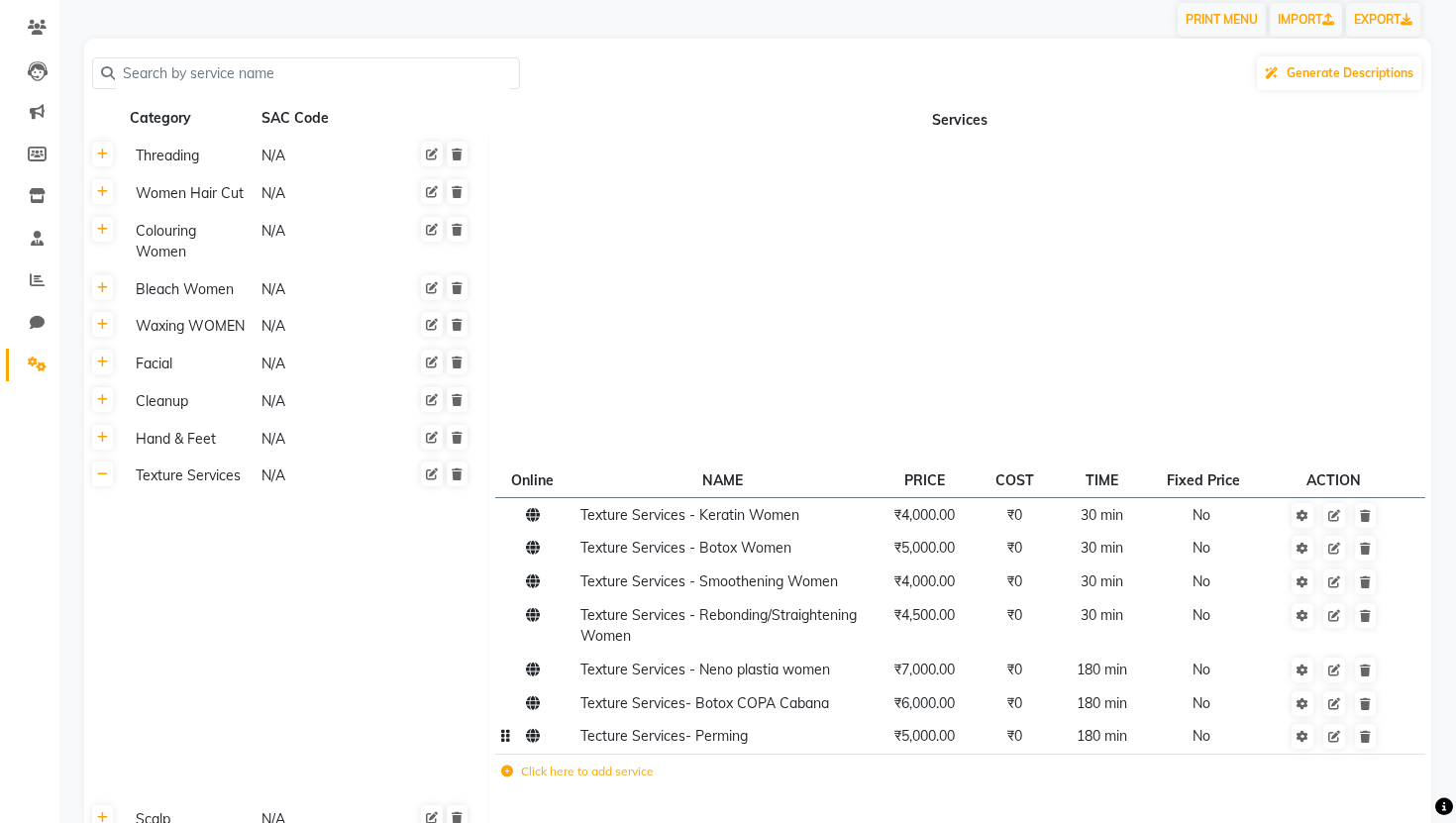 click 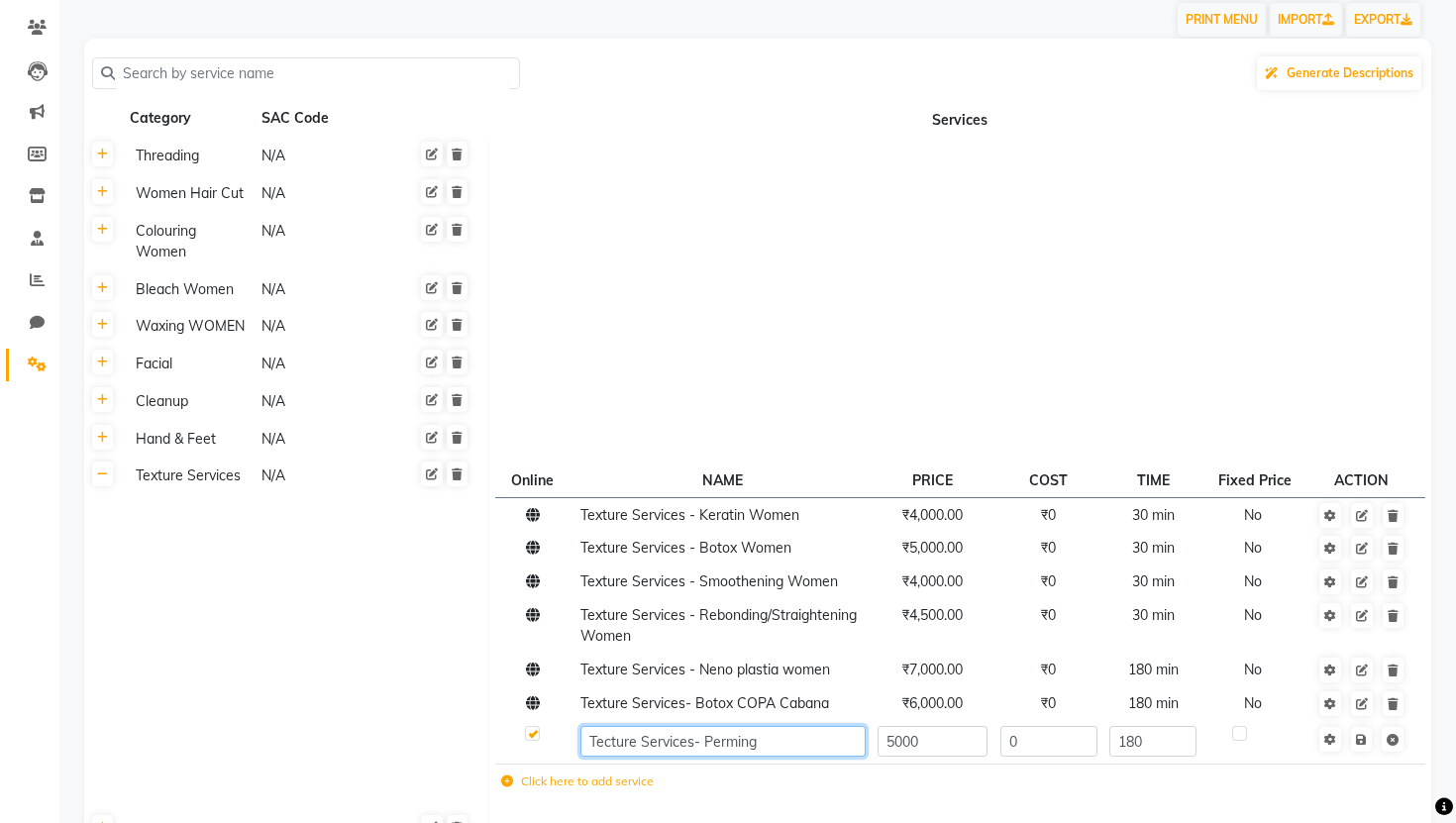 click on "Tecture Services- Perming" 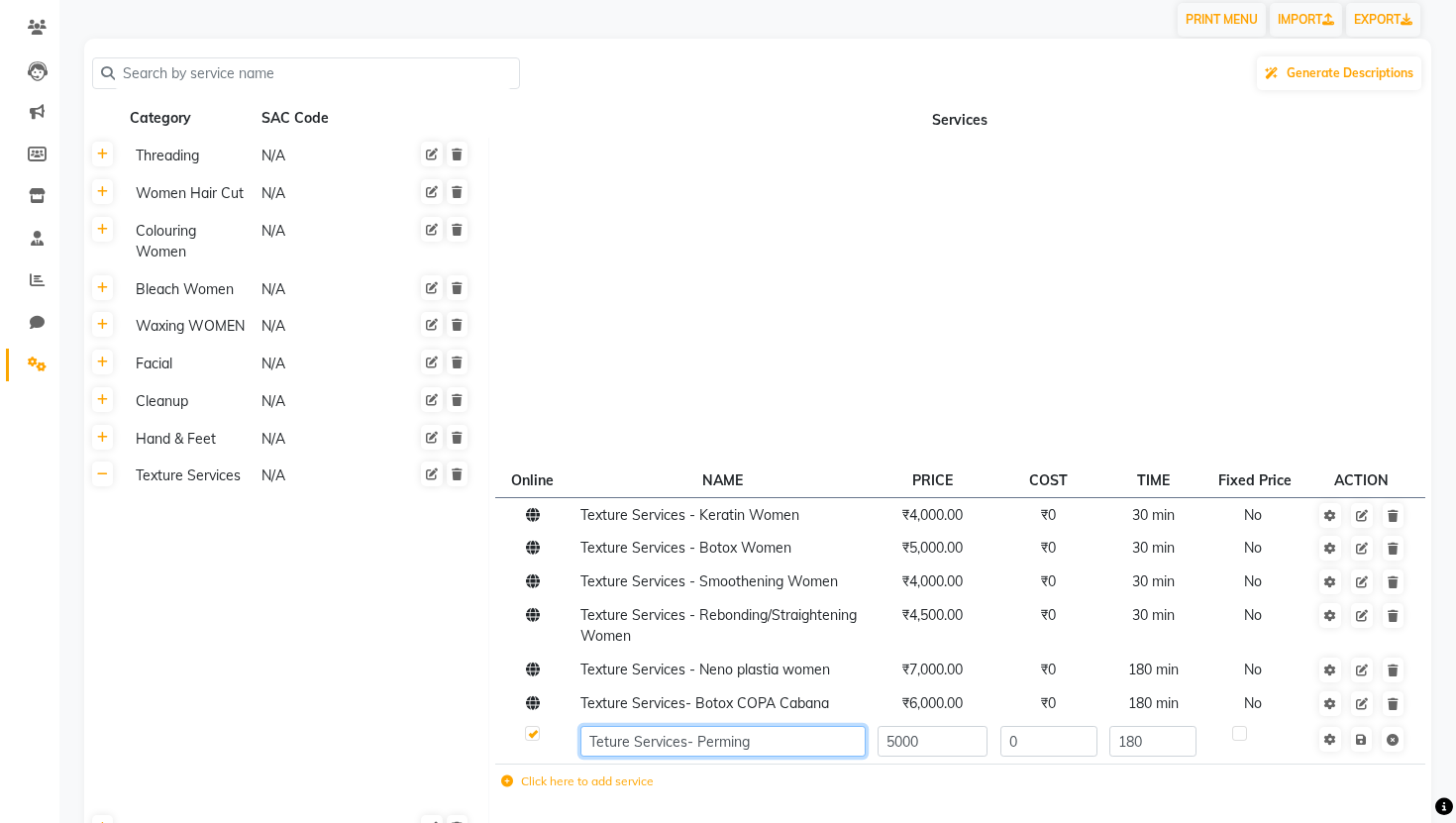 type on "Texture Services- Perming" 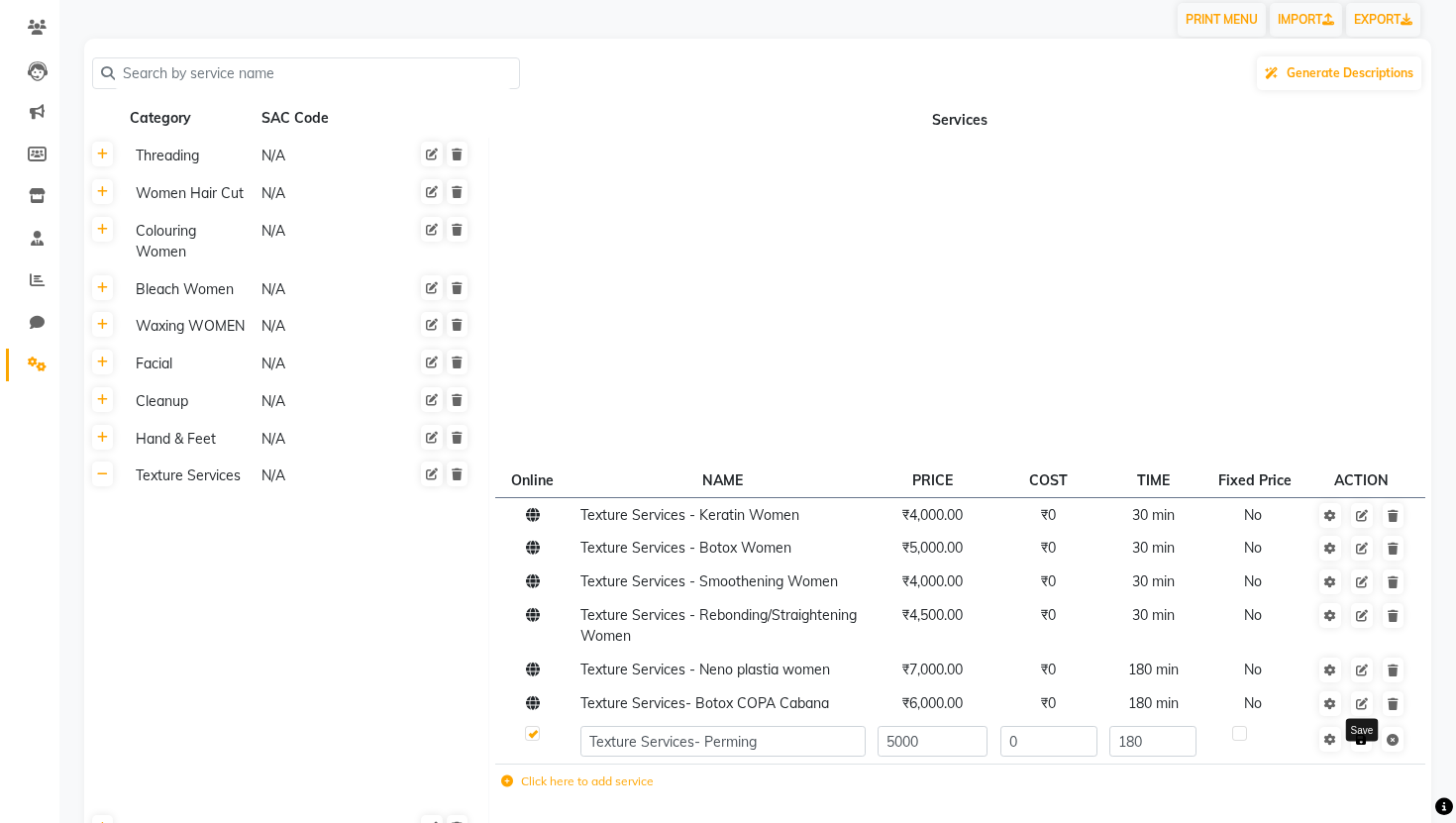 click on "Save" 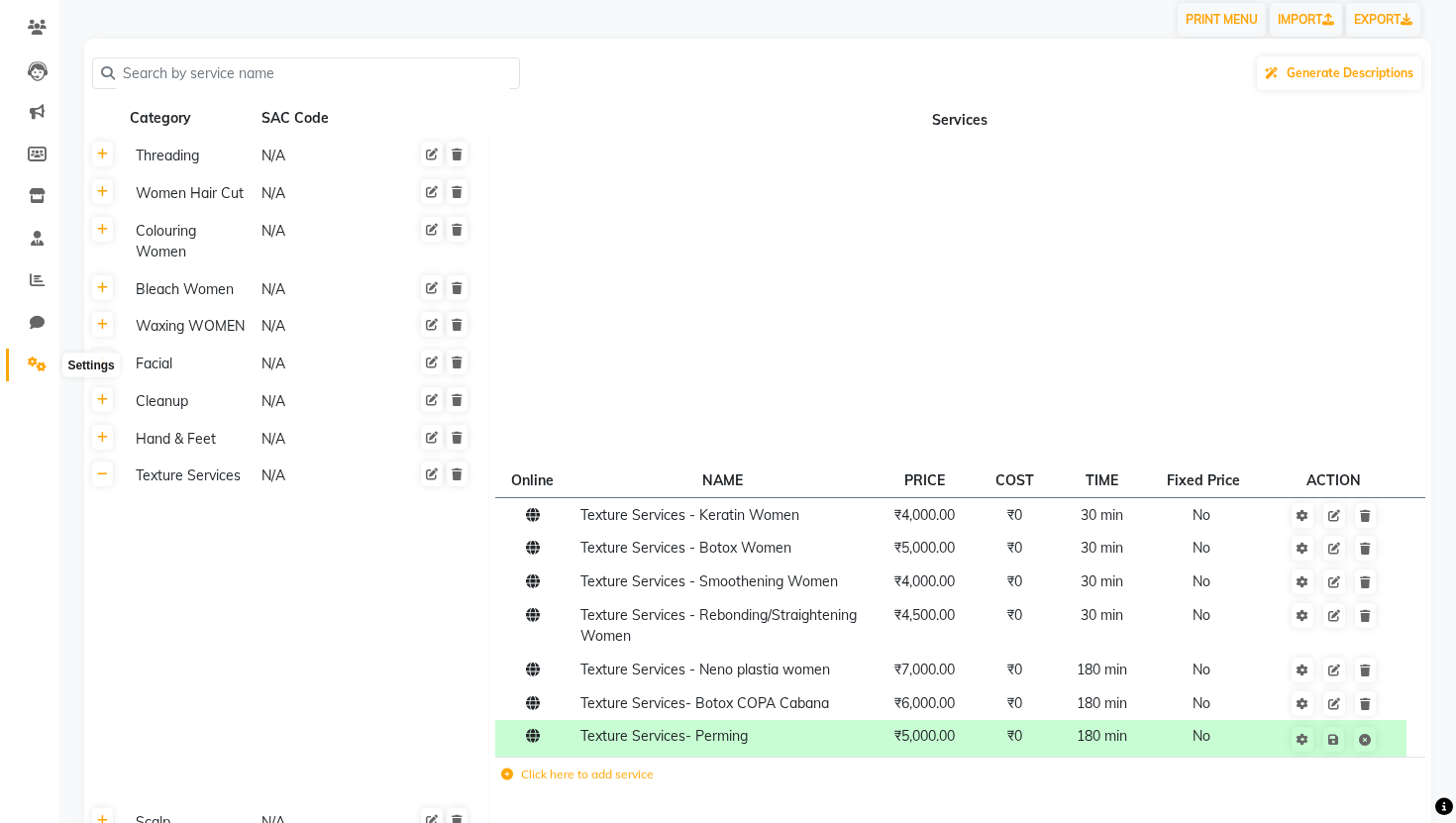 click 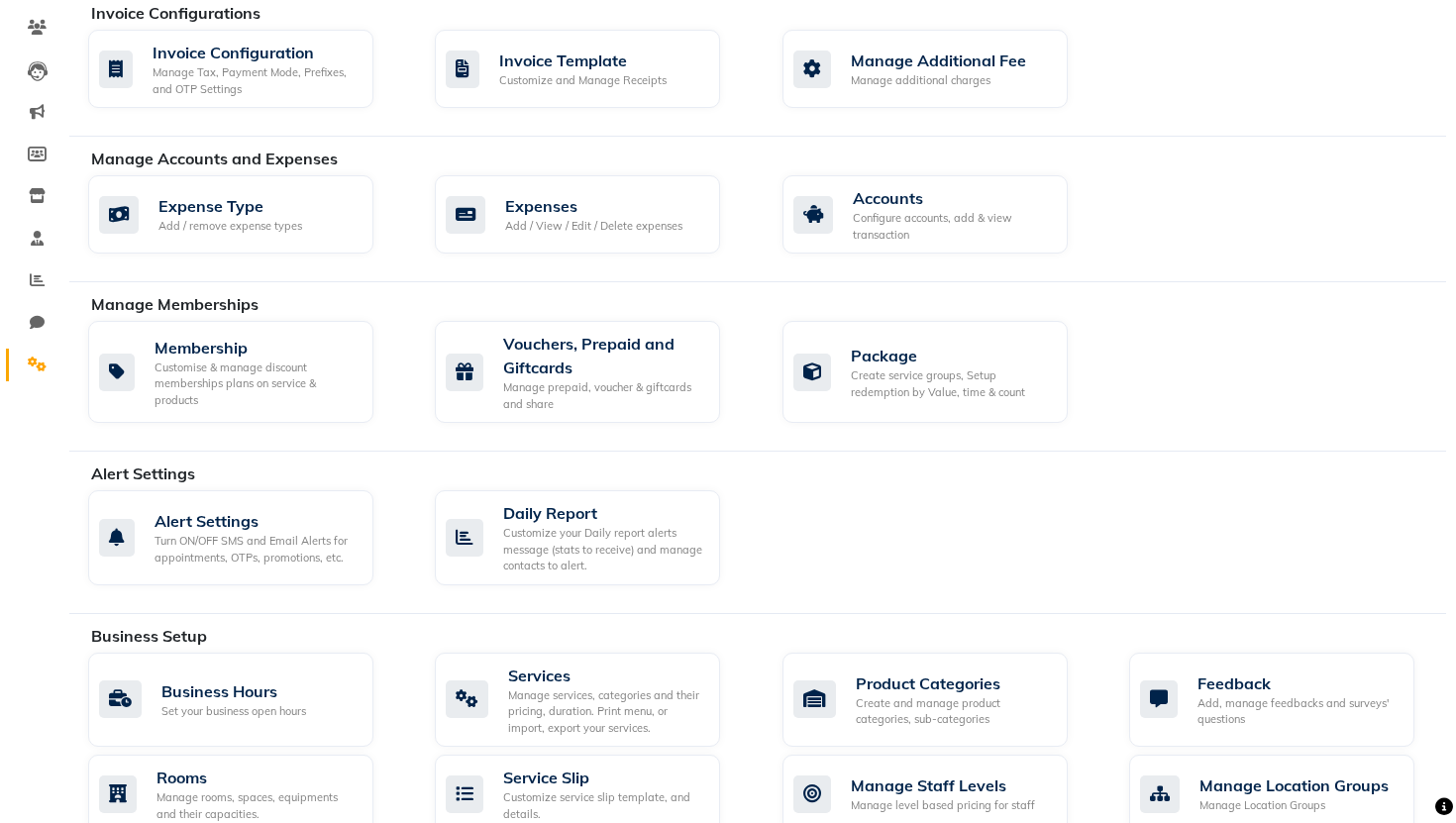 click on "Expense Type Add / remove expense types  Expenses Add / View / Edit / Delete expenses  Accounts Configure accounts, add & view transaction" 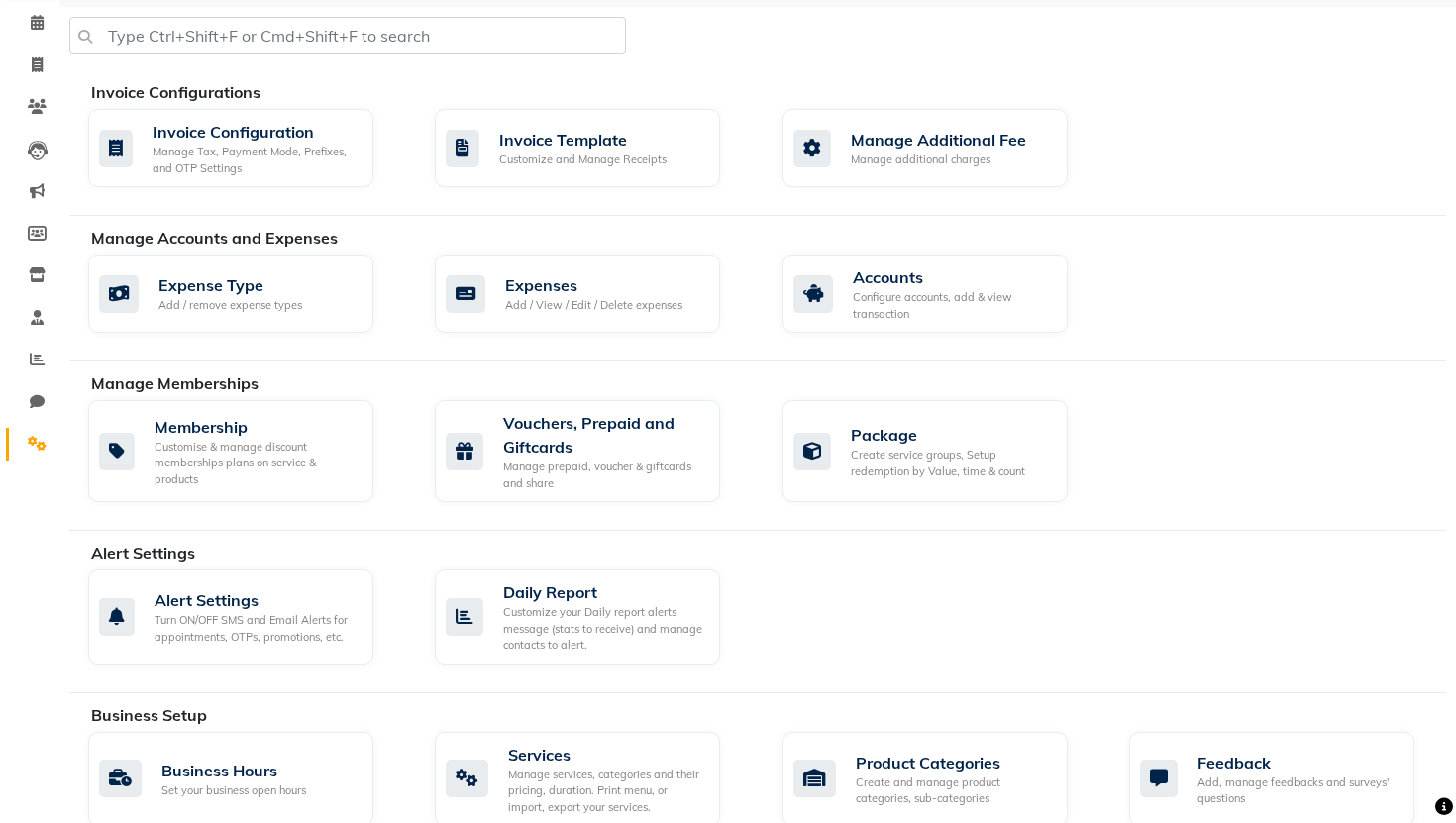 scroll, scrollTop: 0, scrollLeft: 0, axis: both 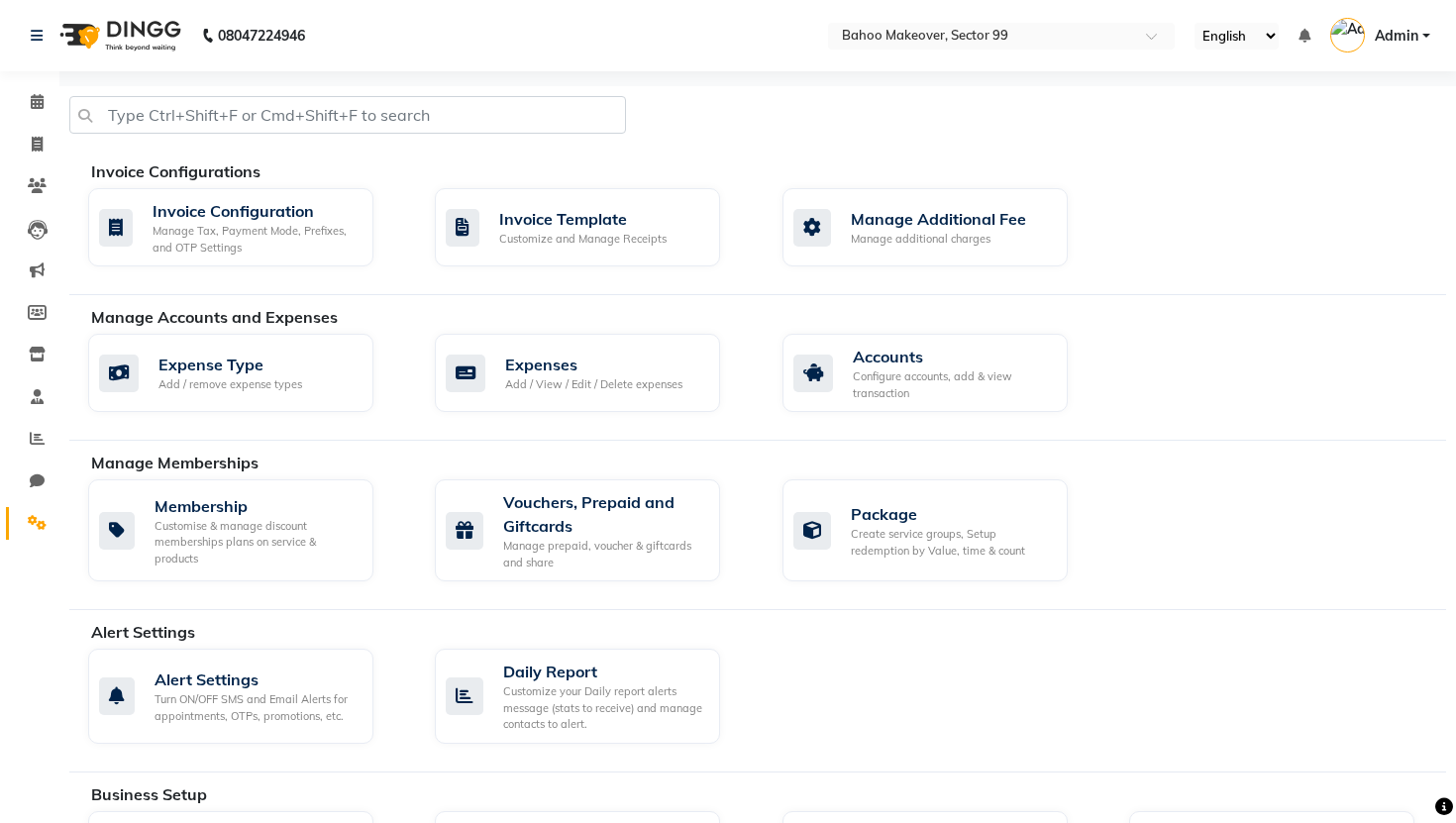 click on "Admin" at bounding box center (1397, 36) 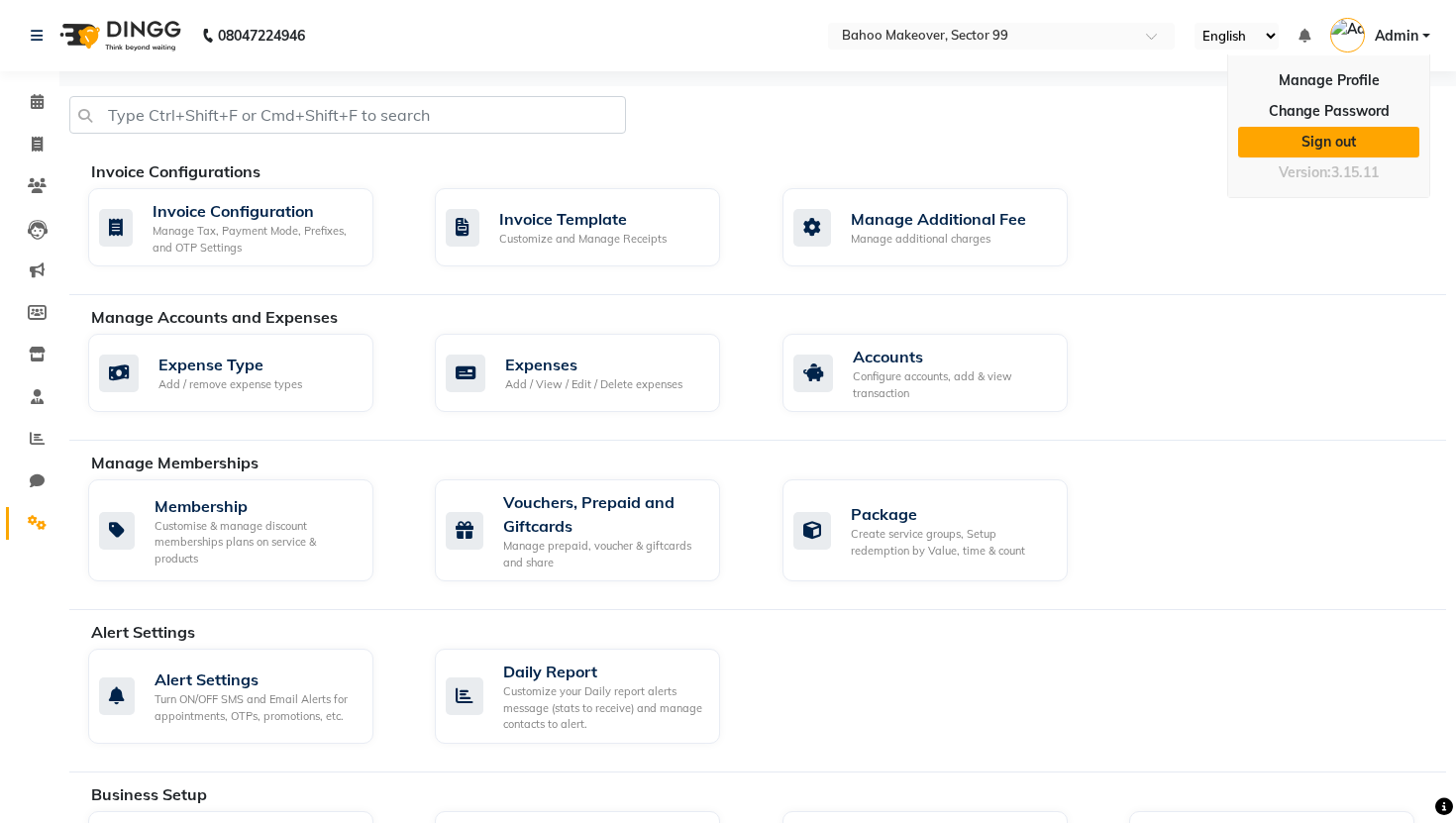 click on "Sign out" at bounding box center (1328, 142) 